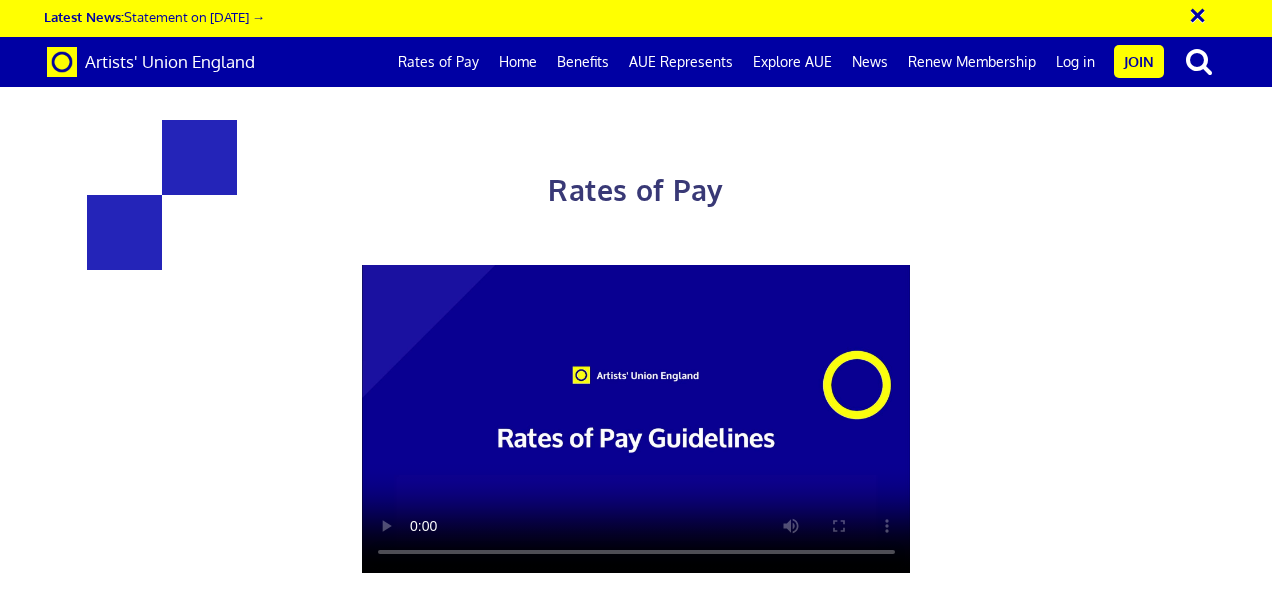 scroll, scrollTop: 0, scrollLeft: 0, axis: both 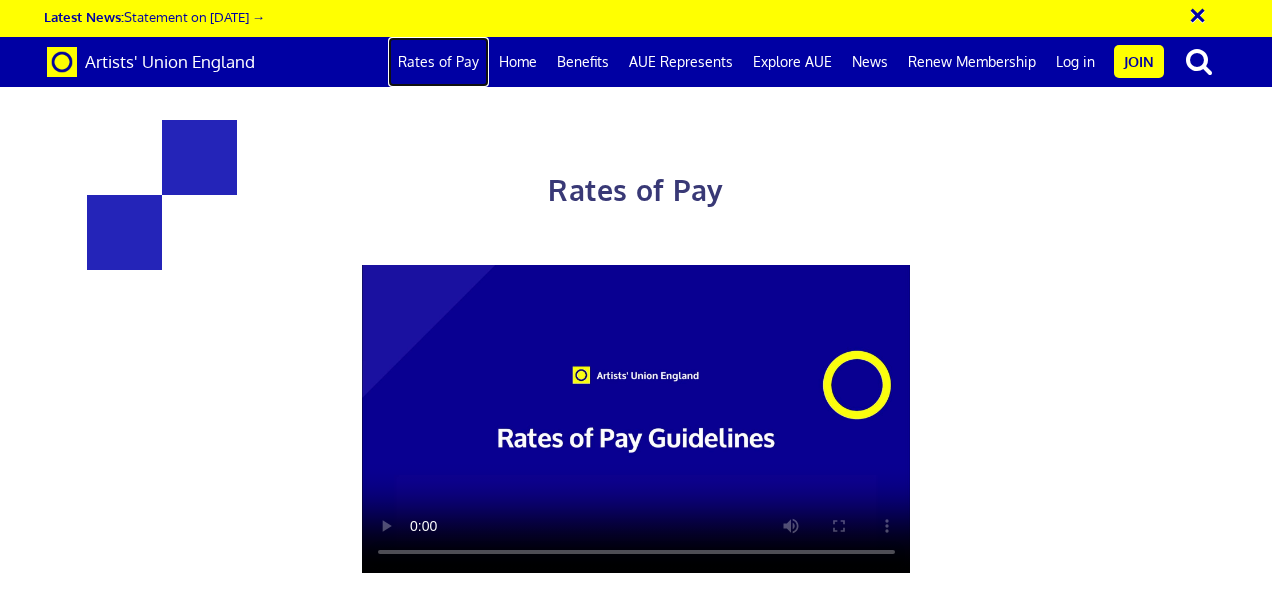 click on "Rates of Pay" at bounding box center [438, 62] 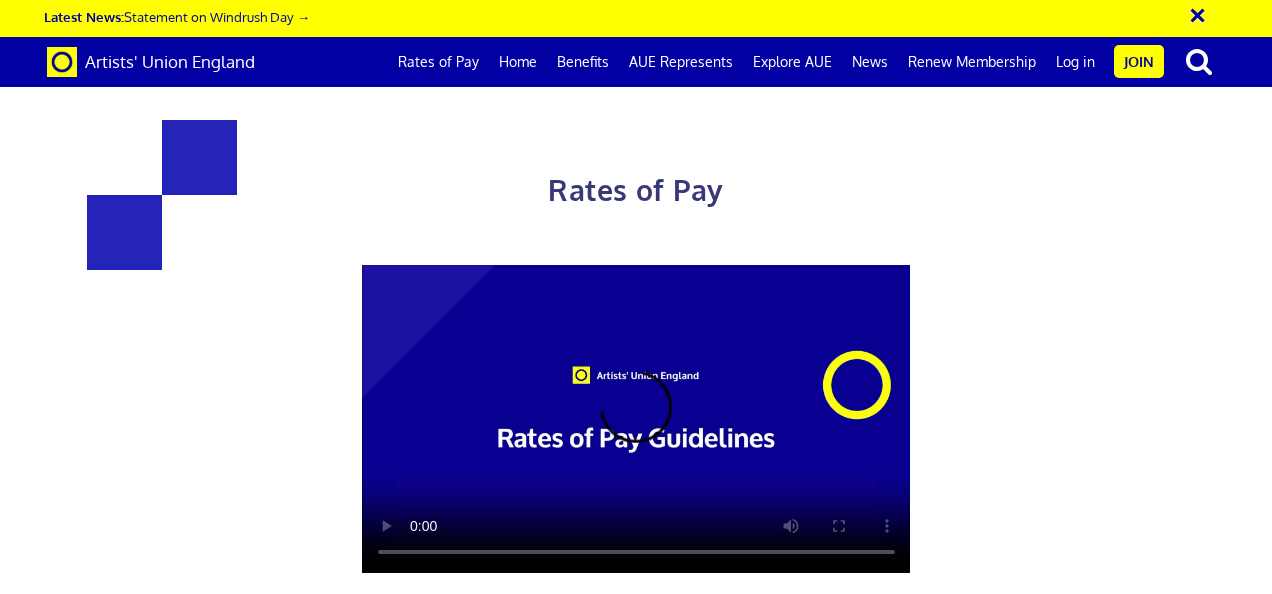 scroll, scrollTop: 0, scrollLeft: 0, axis: both 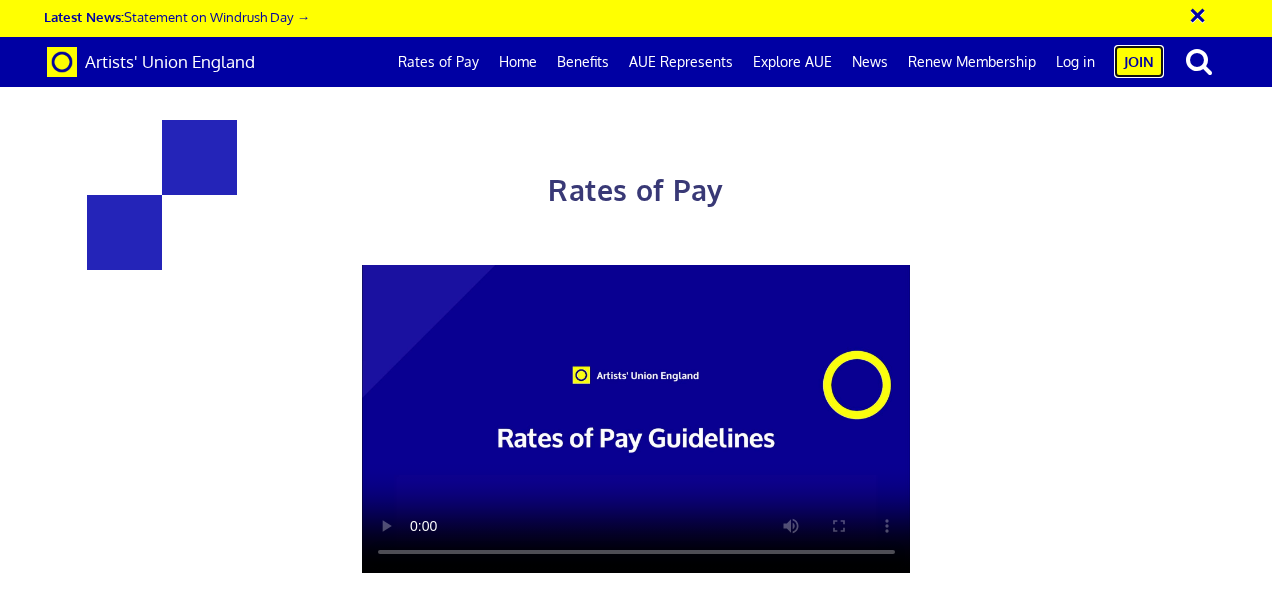 click on "Join" at bounding box center (1139, 61) 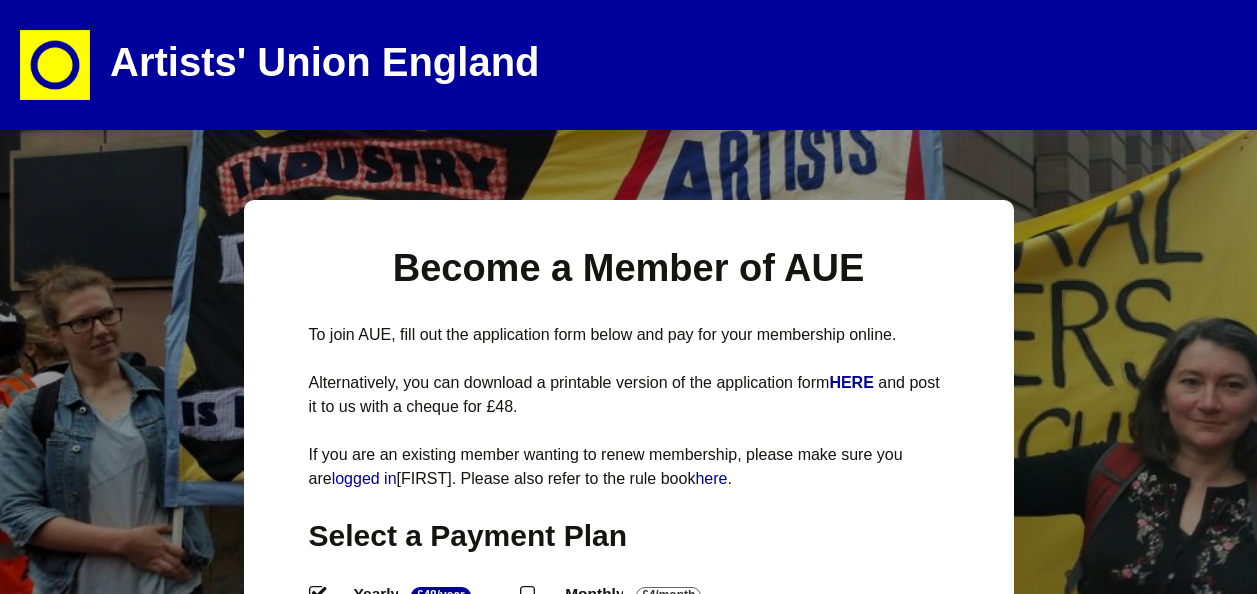 scroll, scrollTop: 0, scrollLeft: 0, axis: both 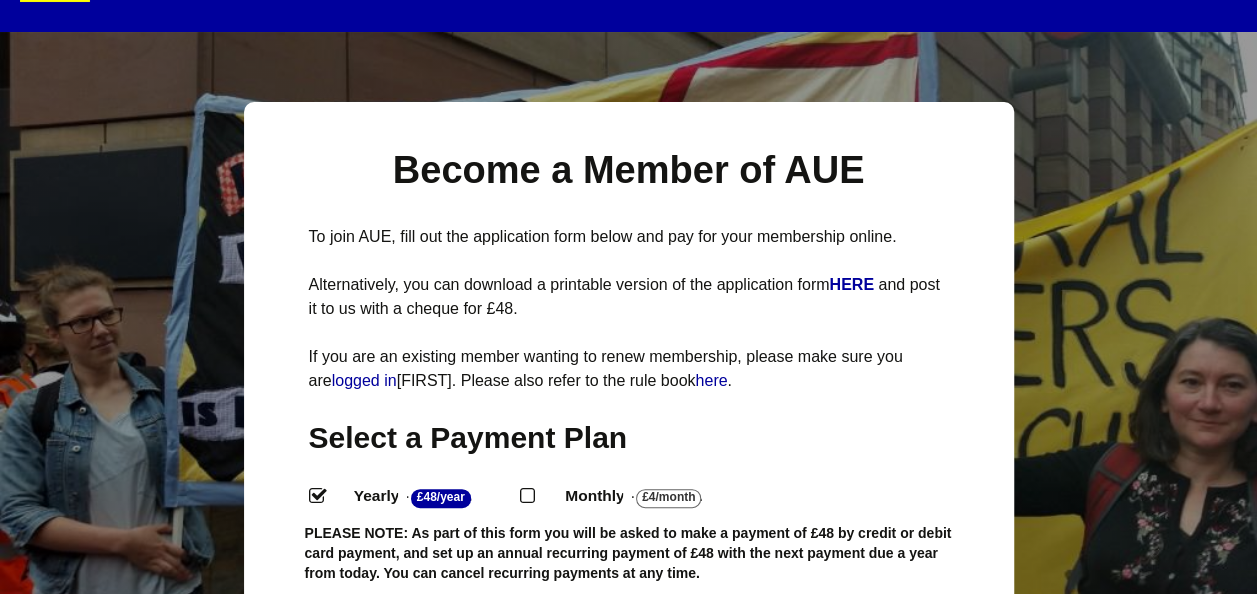 click on "Monthly -  £4/Month ." at bounding box center [526, 494] 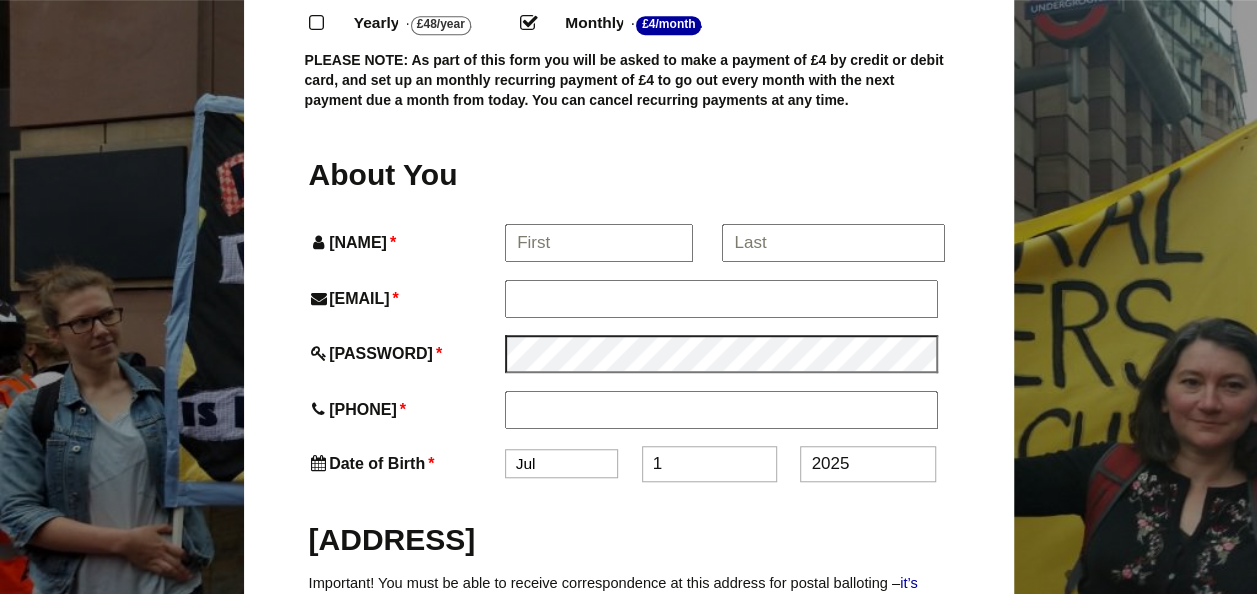scroll, scrollTop: 592, scrollLeft: 0, axis: vertical 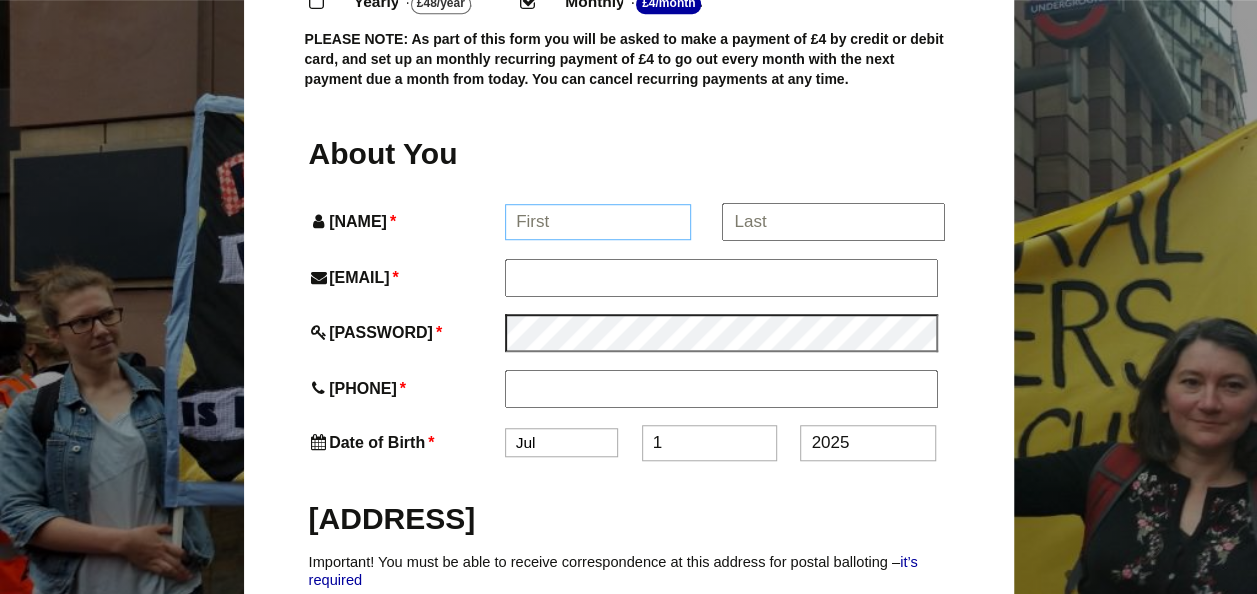 click on "Name  *" at bounding box center [598, 222] 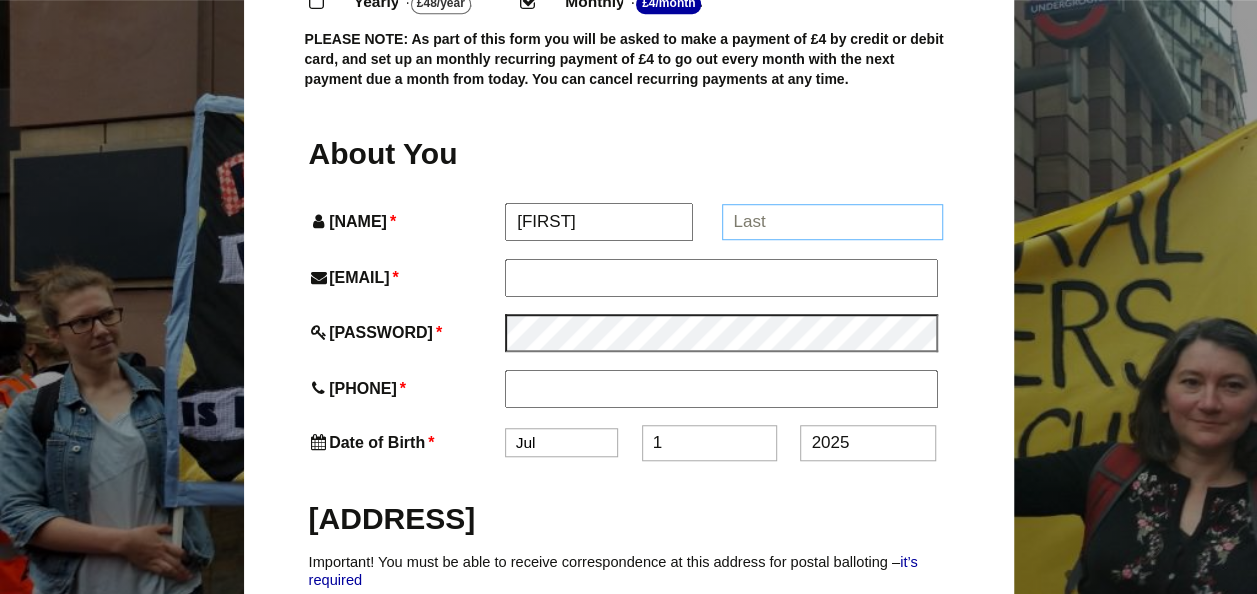 type on "Victoria Maxfield" 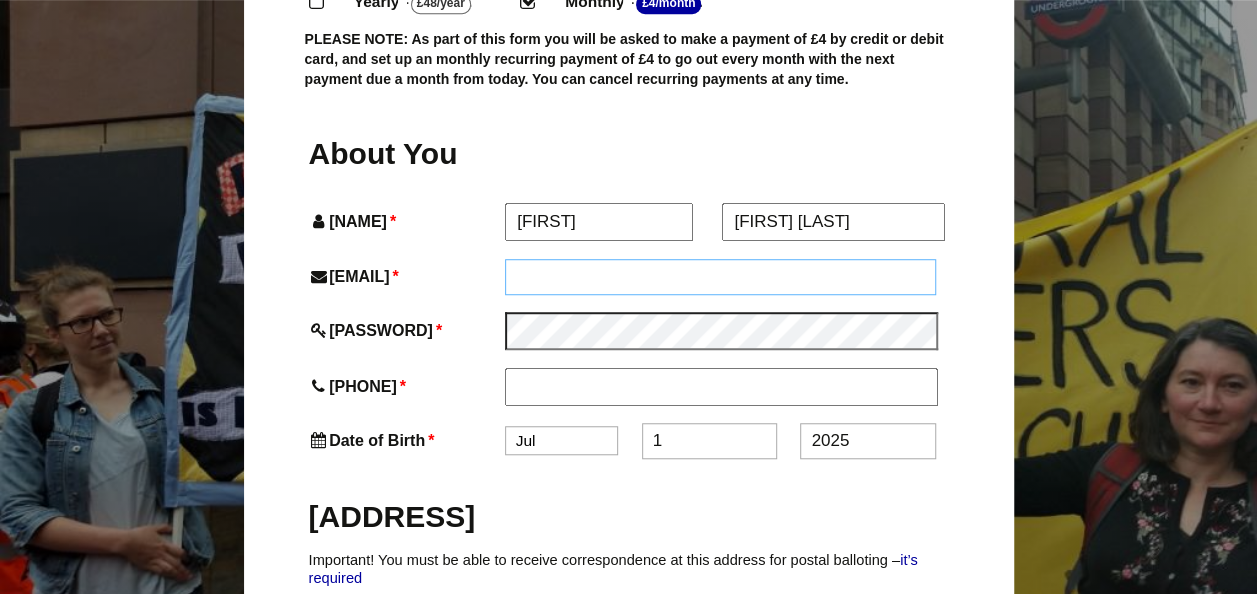 type on "victoriamaxfield1@gmail.com" 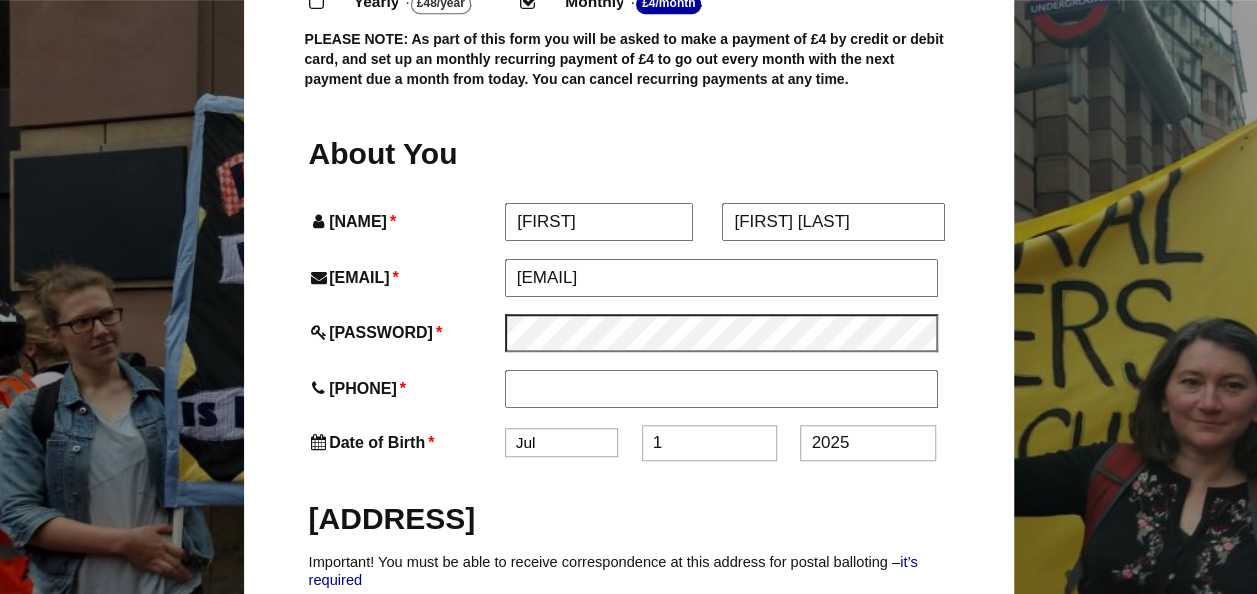type on "07488392900" 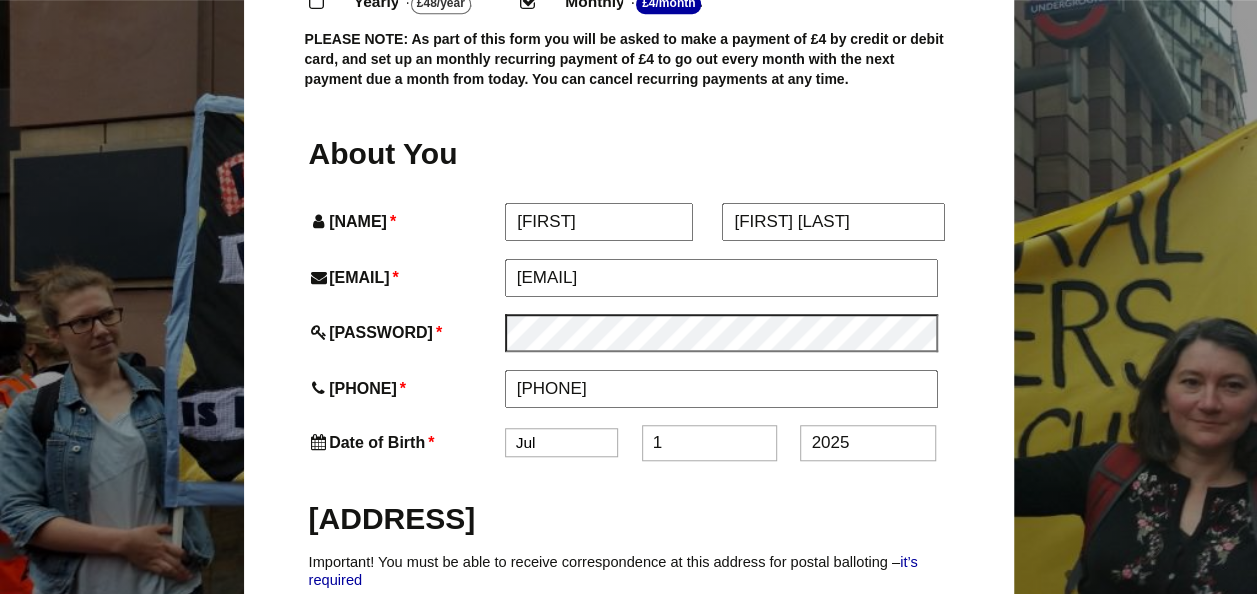 type on "124 Dalston Road" 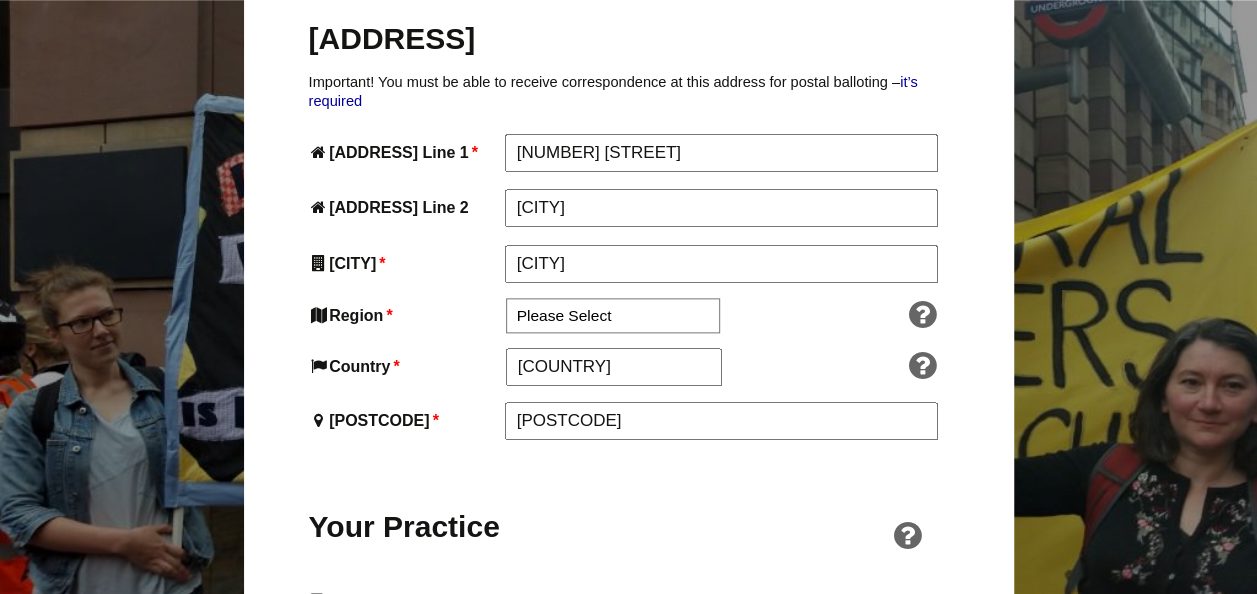 scroll, scrollTop: 1106, scrollLeft: 0, axis: vertical 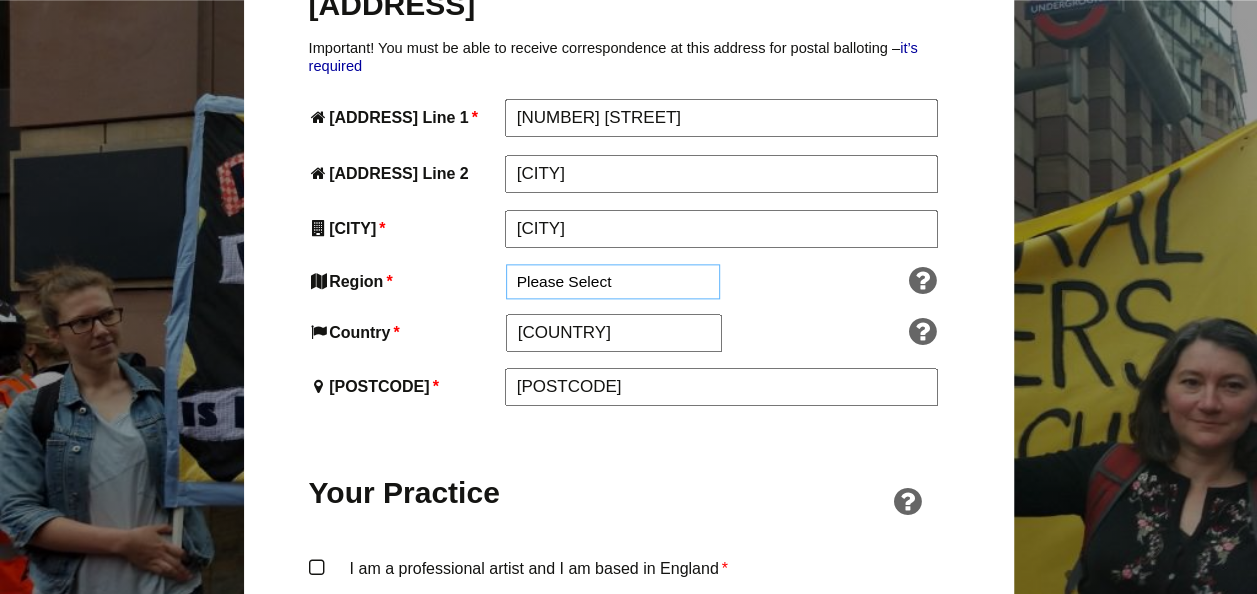 click on "Please Select
South East England
London
North West England
East of England
West Midlands
South West England
Yorkshire and the Humber
East Midlands
North East England" at bounding box center [613, 281] 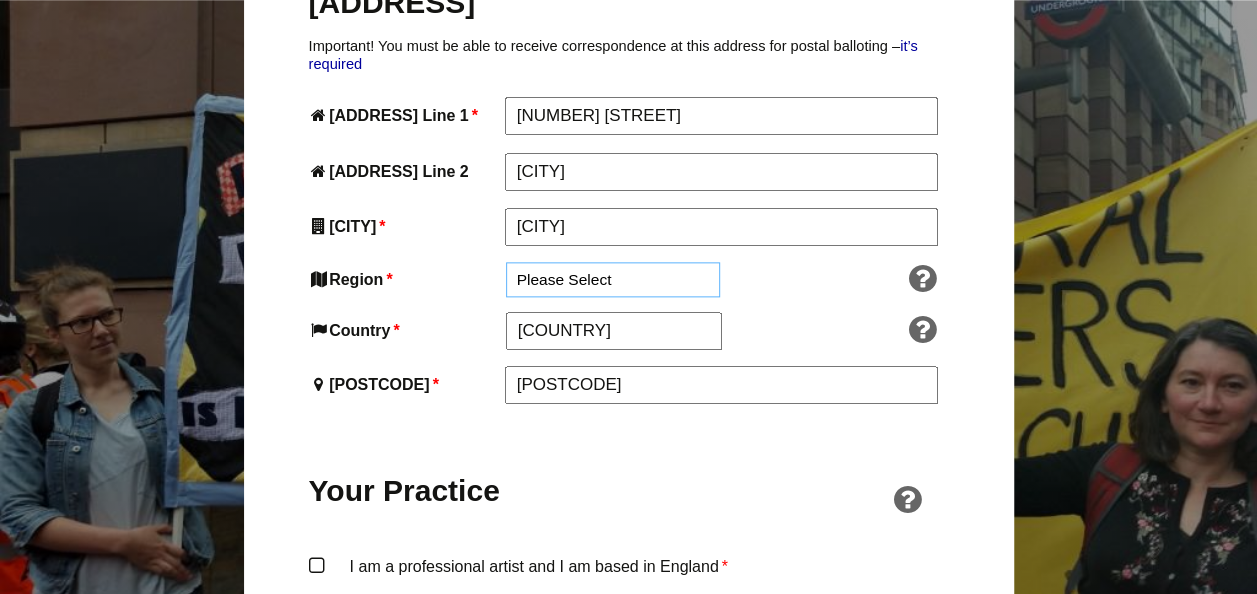 select on "North West" 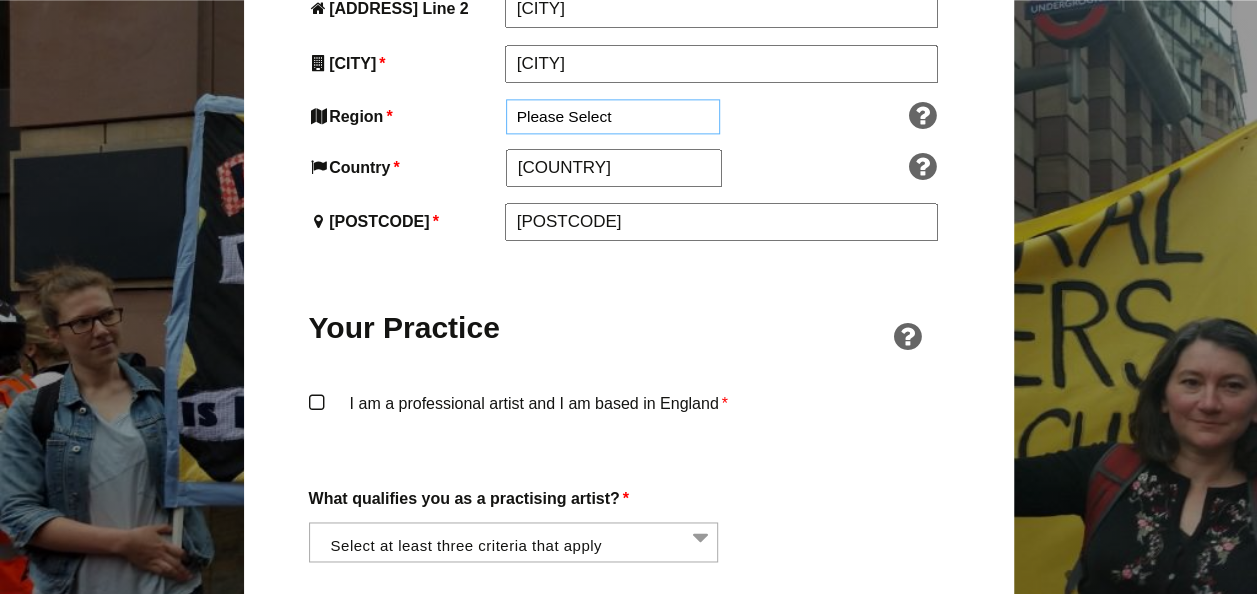 scroll, scrollTop: 1406, scrollLeft: 0, axis: vertical 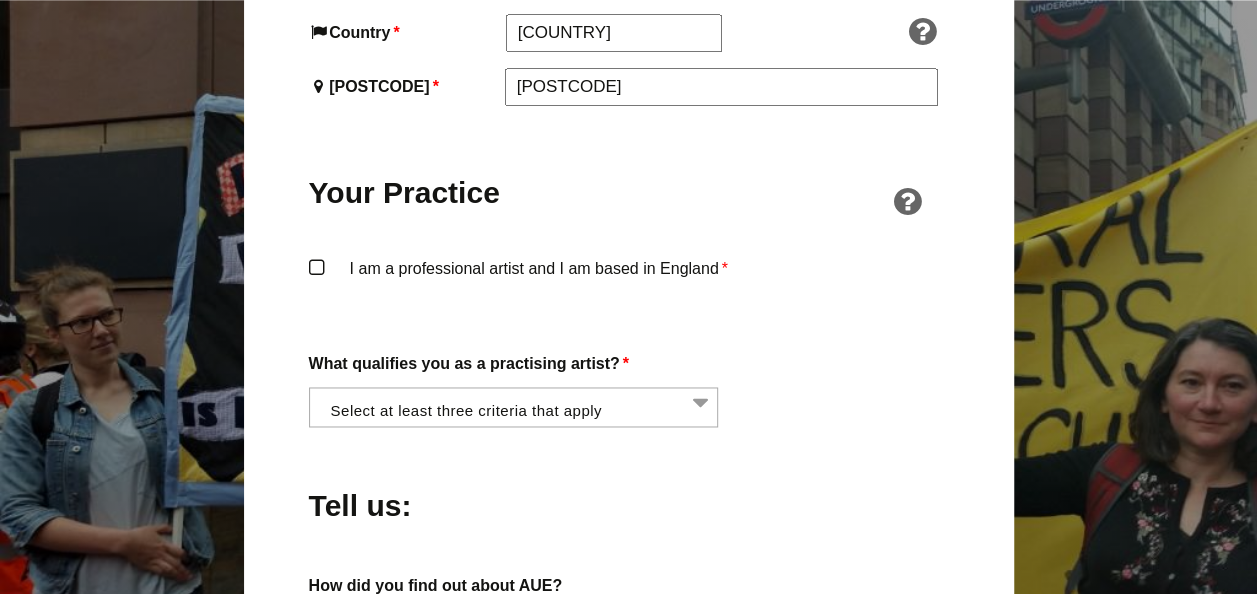 click on "I am a professional artist and I am based in England   *" at bounding box center [629, 285] 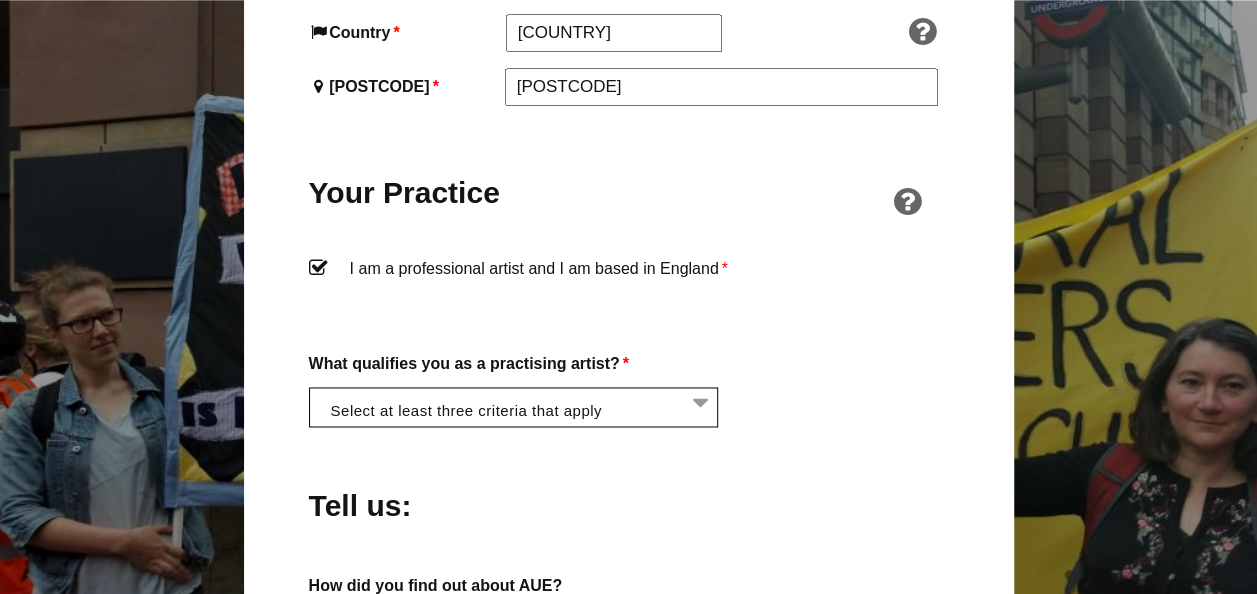 click at bounding box center [520, 405] 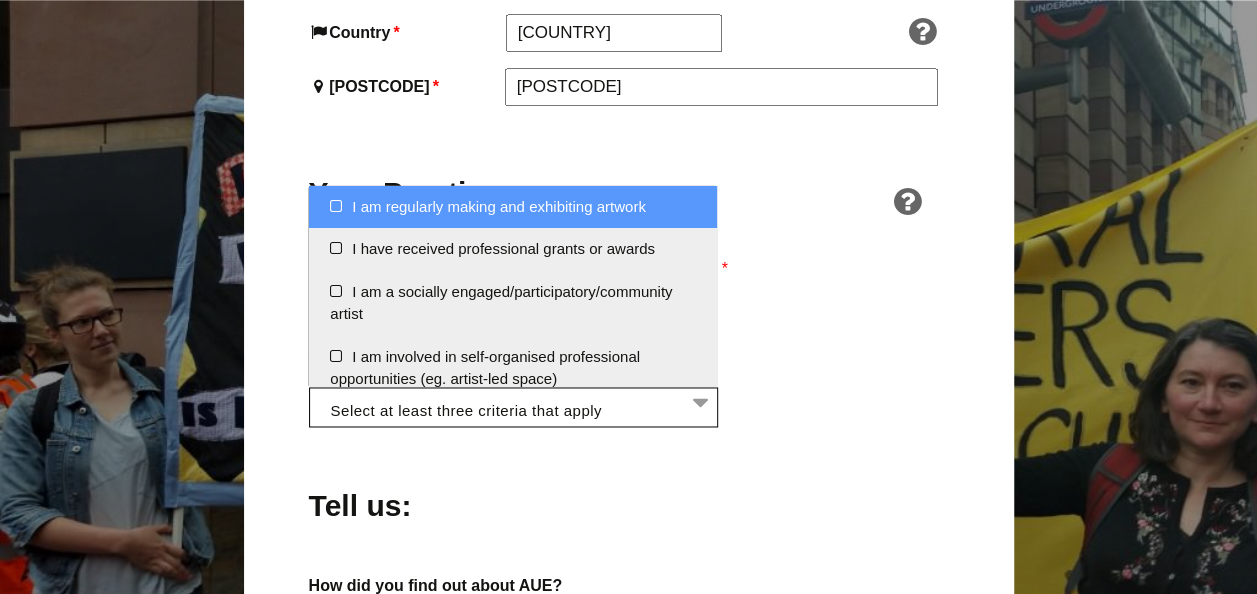 click on "I am regularly making and exhibiting artwork" at bounding box center (513, 207) 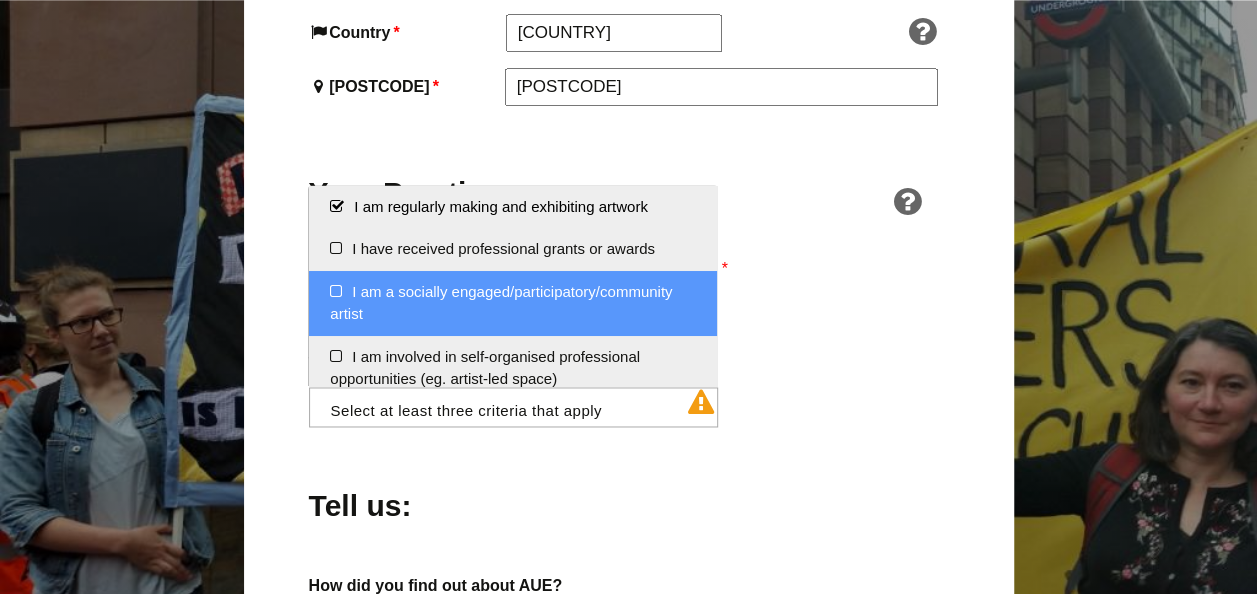 click on "I am a socially engaged/participatory/community artist" at bounding box center (513, 303) 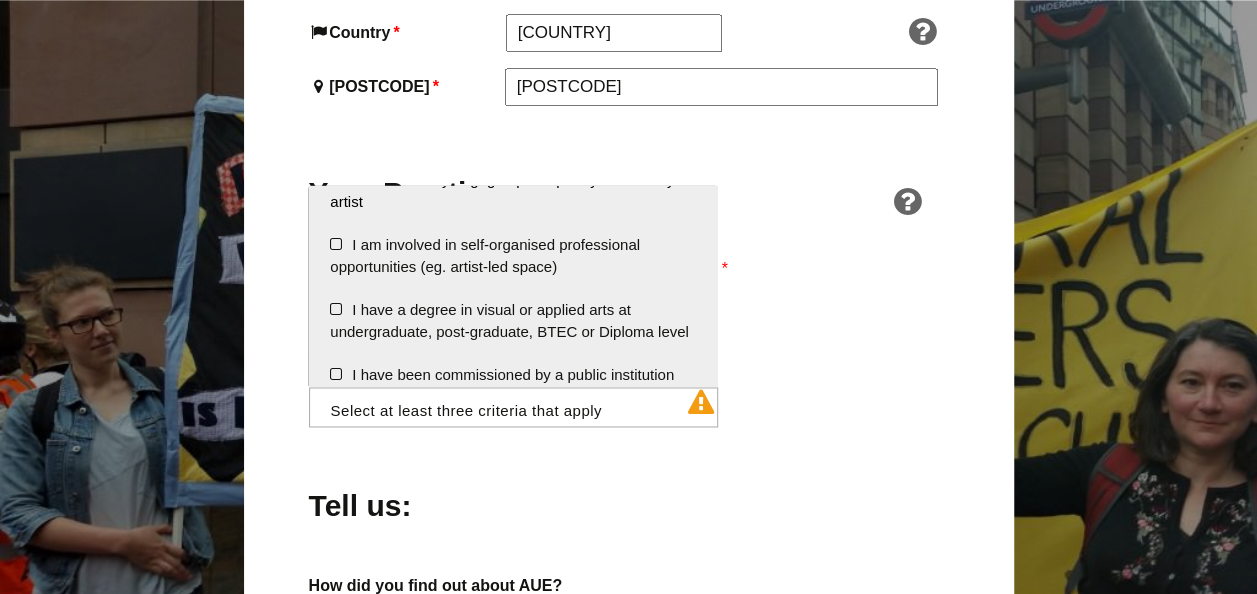 scroll, scrollTop: 124, scrollLeft: 0, axis: vertical 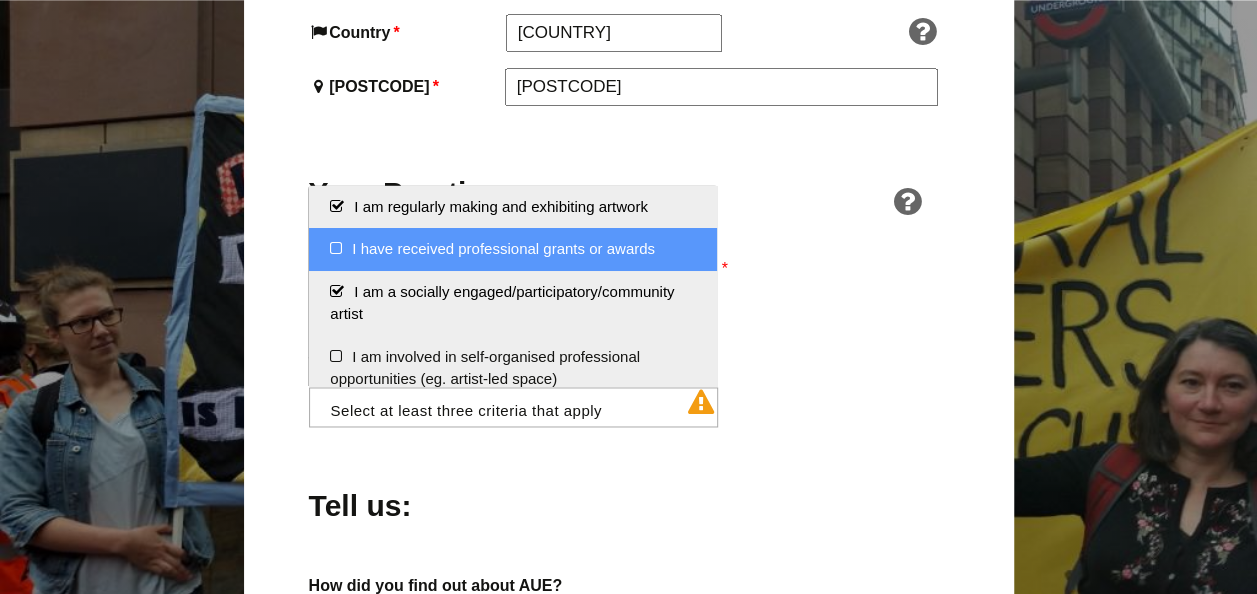 click on "I have received professional grants or awards" at bounding box center (513, 249) 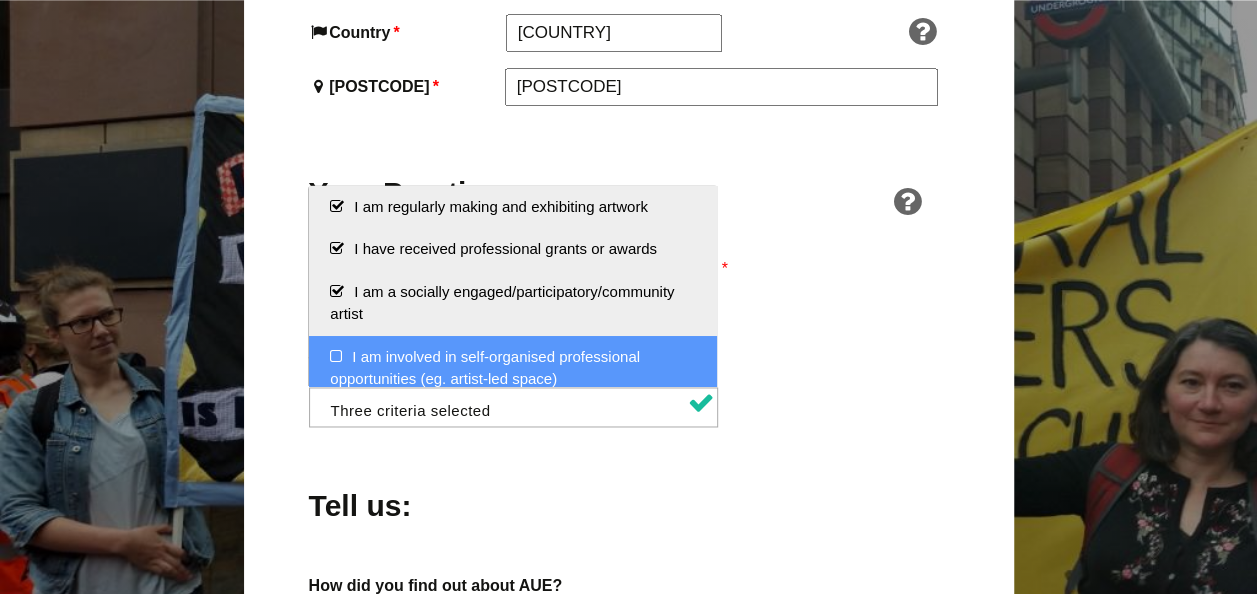 click on "Tell us:" at bounding box center (629, 499) 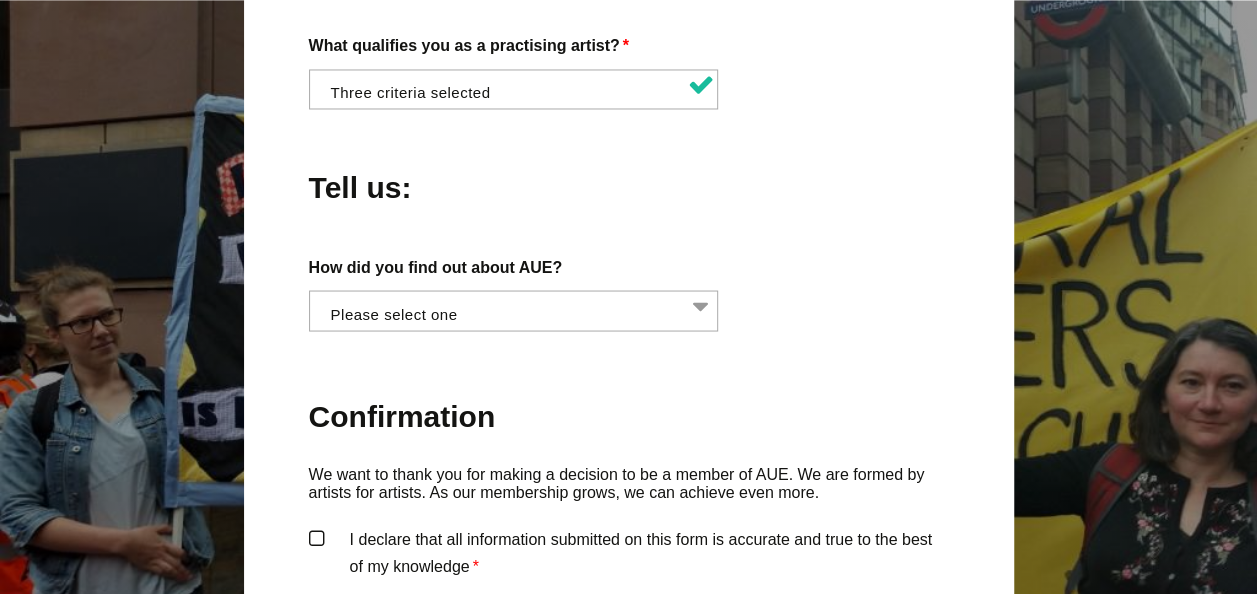 scroll, scrollTop: 1790, scrollLeft: 0, axis: vertical 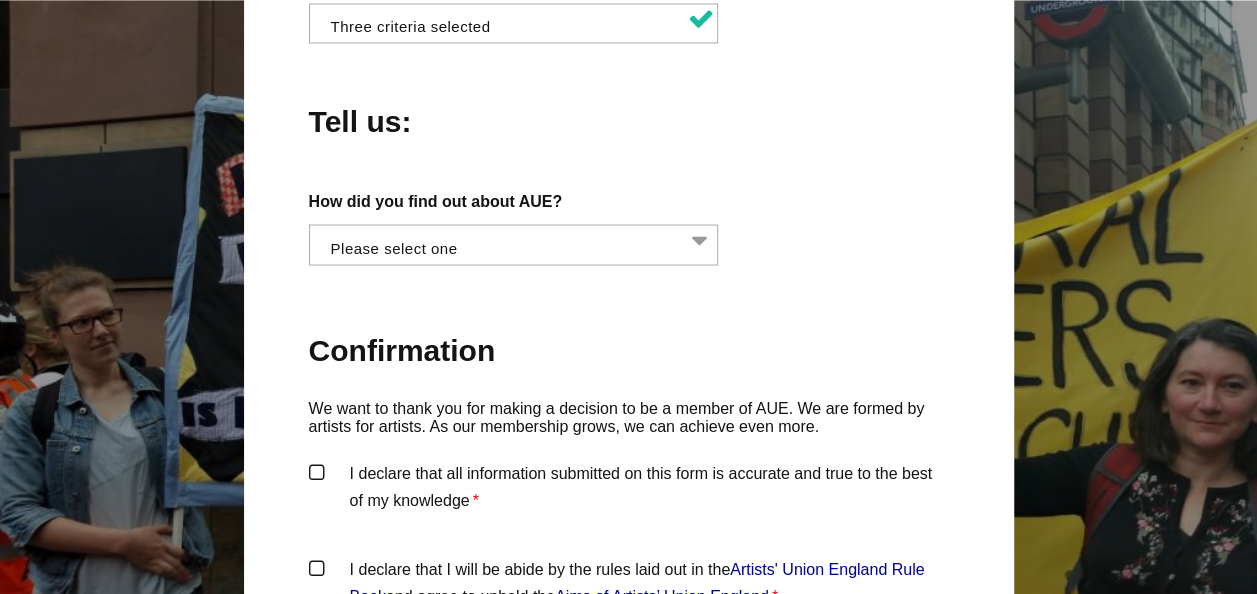 click at bounding box center [519, 242] 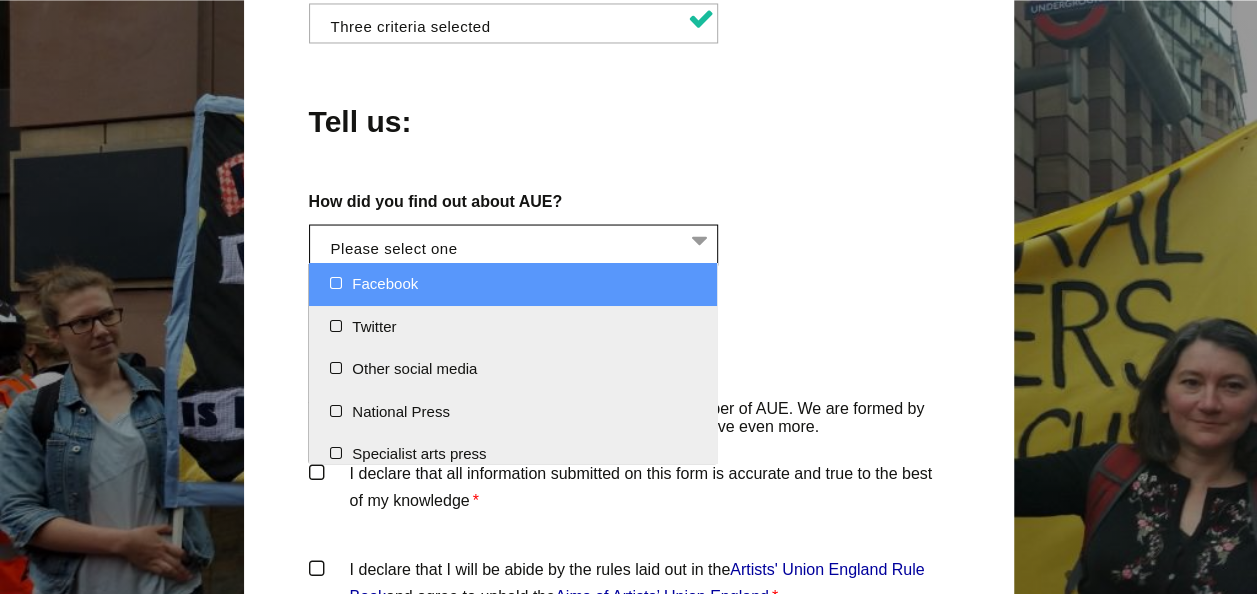 scroll, scrollTop: 55, scrollLeft: 0, axis: vertical 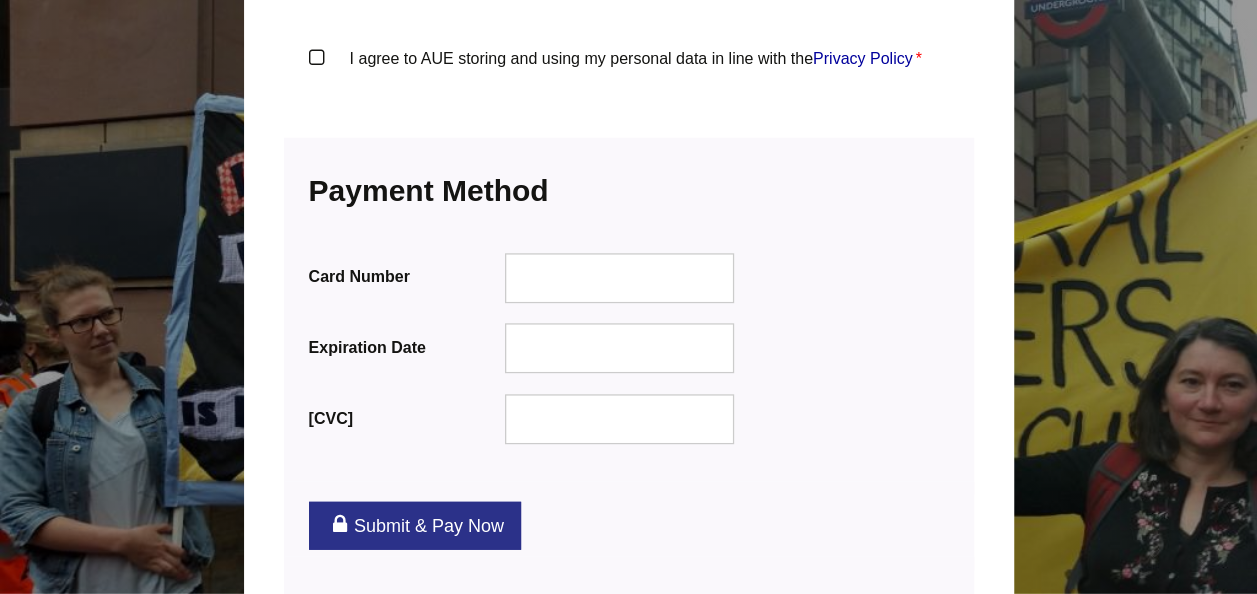 click on "Submit & Pay Now" at bounding box center (415, 526) 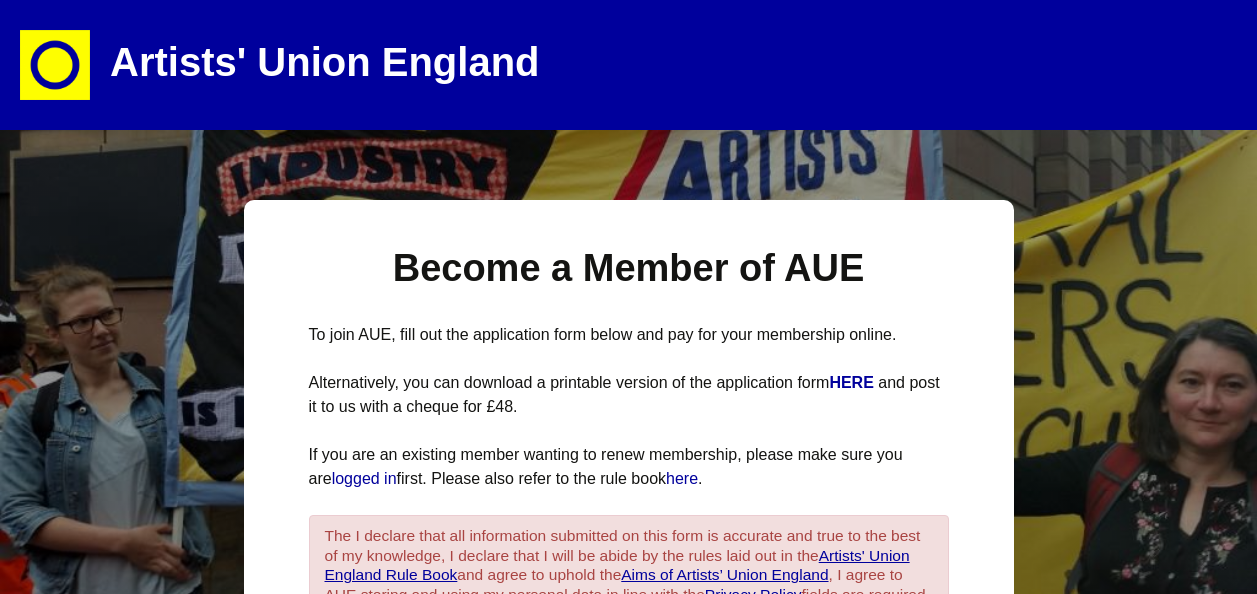 scroll, scrollTop: 0, scrollLeft: 0, axis: both 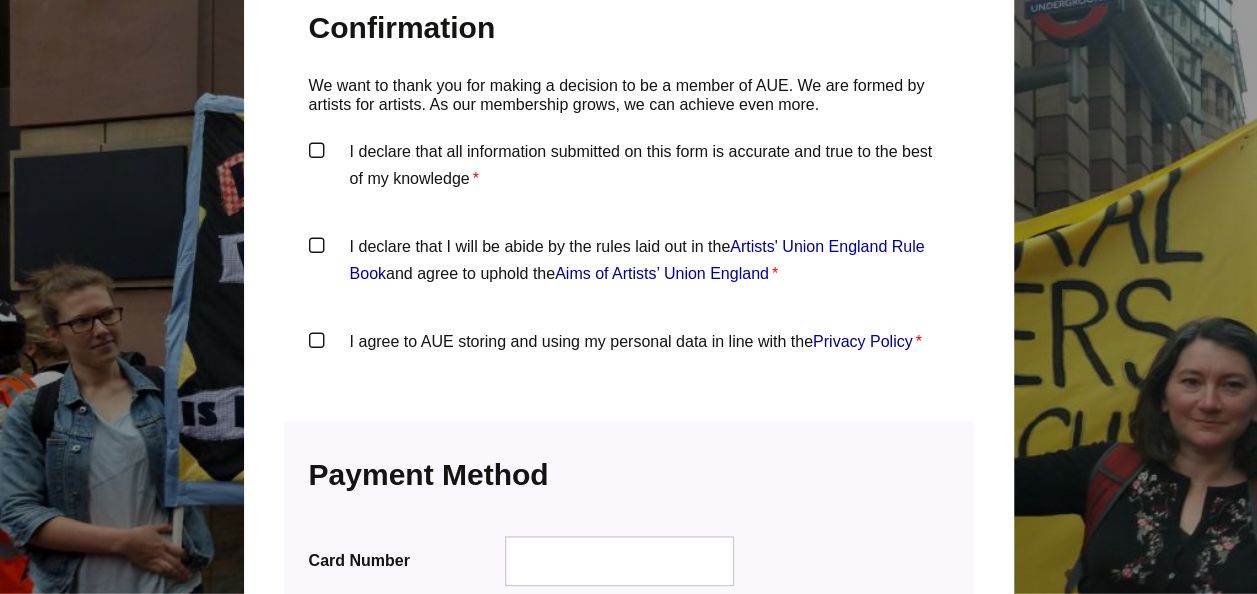 click on "I declare that all information submitted on this form is accurate and true to the best of my knowledge  *" at bounding box center (629, 168) 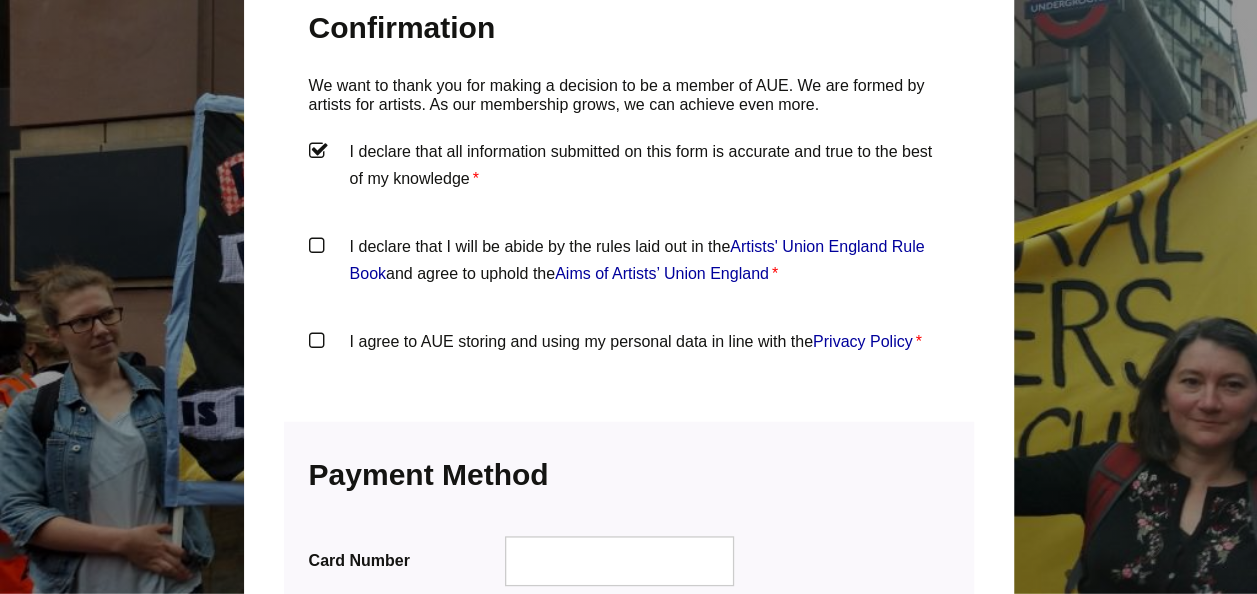 click on "I declare that I will be abide by the rules laid out in the  Artists' Union England Rule Book  and agree to uphold the  Aims of Artists’ Union England  *" at bounding box center (629, 263) 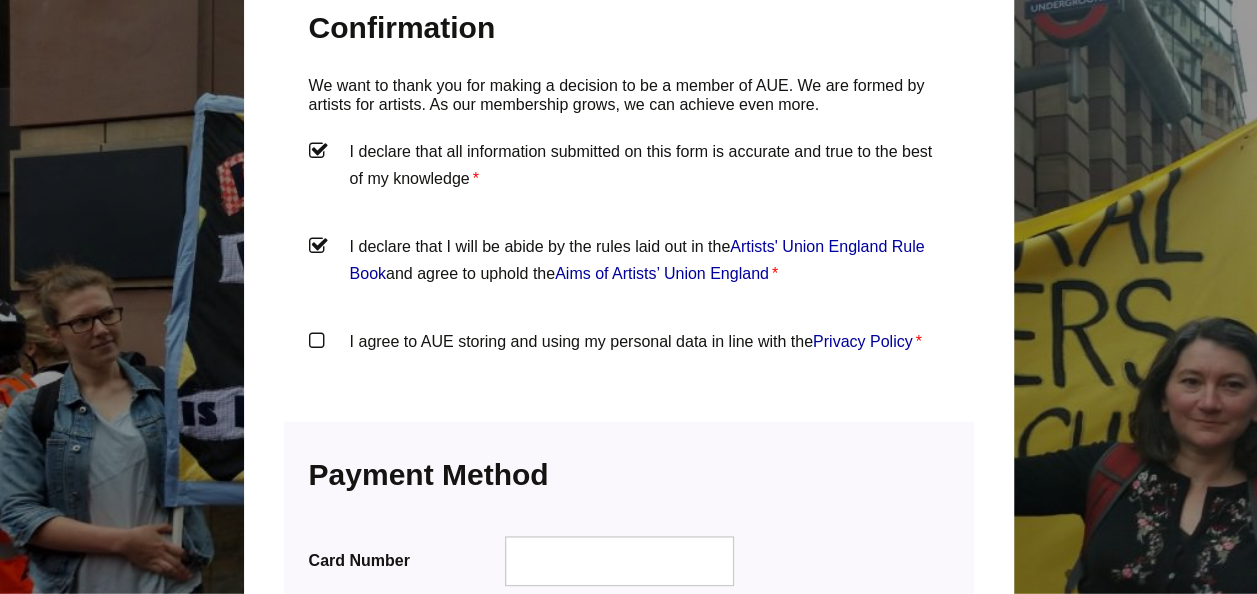 click on "I agree to AUE storing and using my personal data in line with the  Privacy Policy  *" at bounding box center [629, 358] 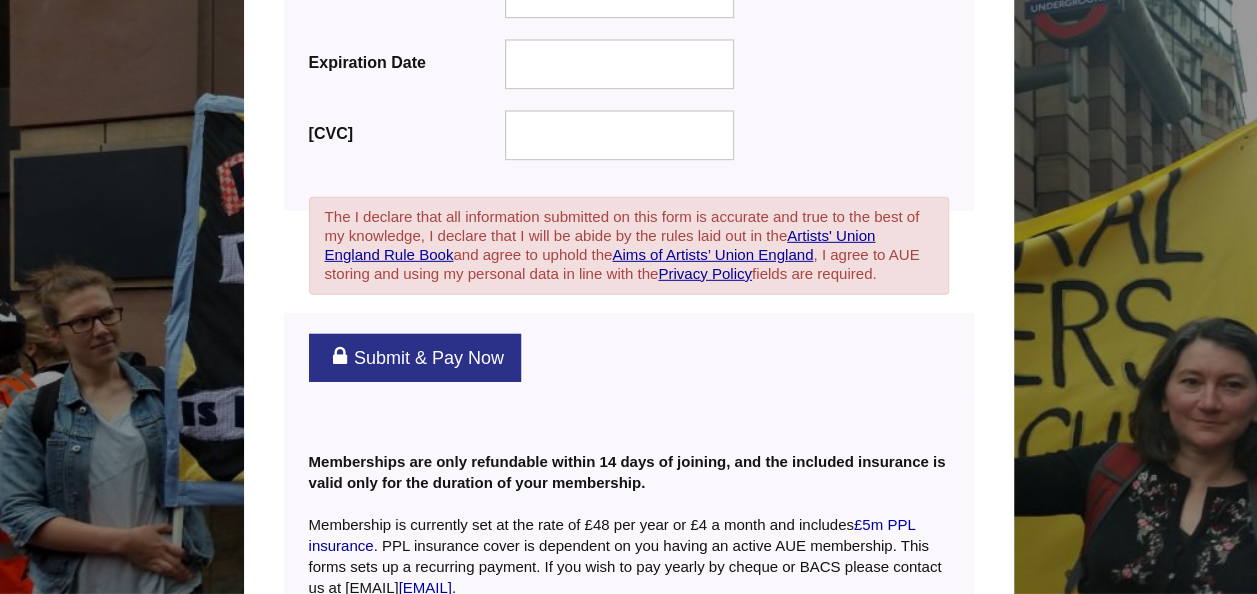 scroll, scrollTop: 2828, scrollLeft: 0, axis: vertical 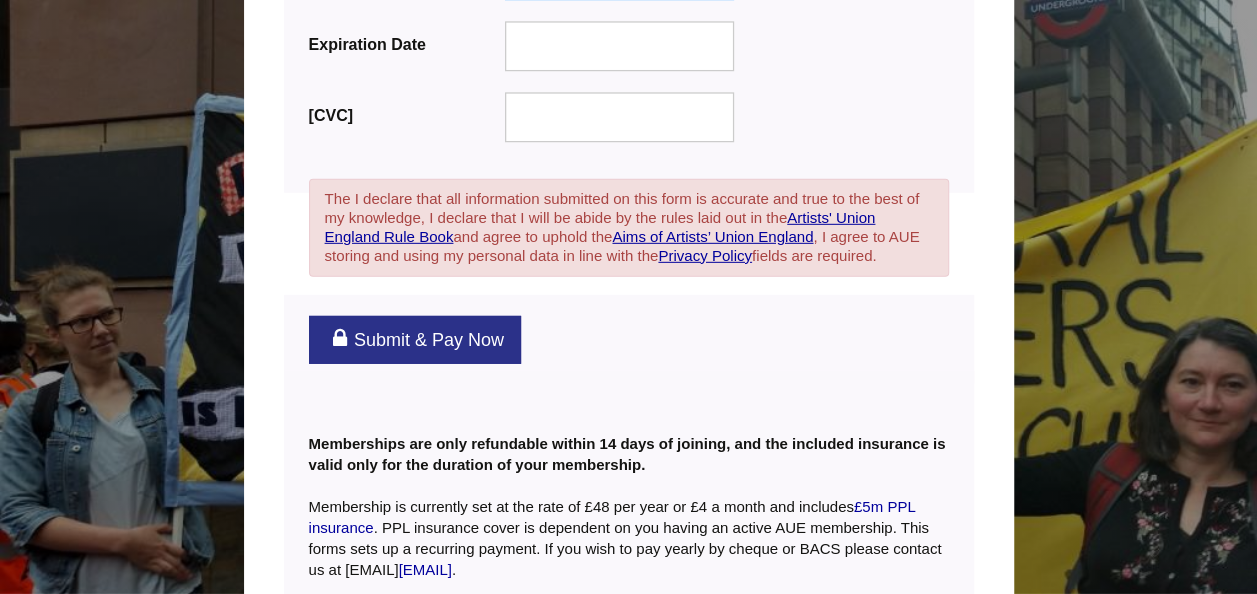 click at bounding box center (619, -24) 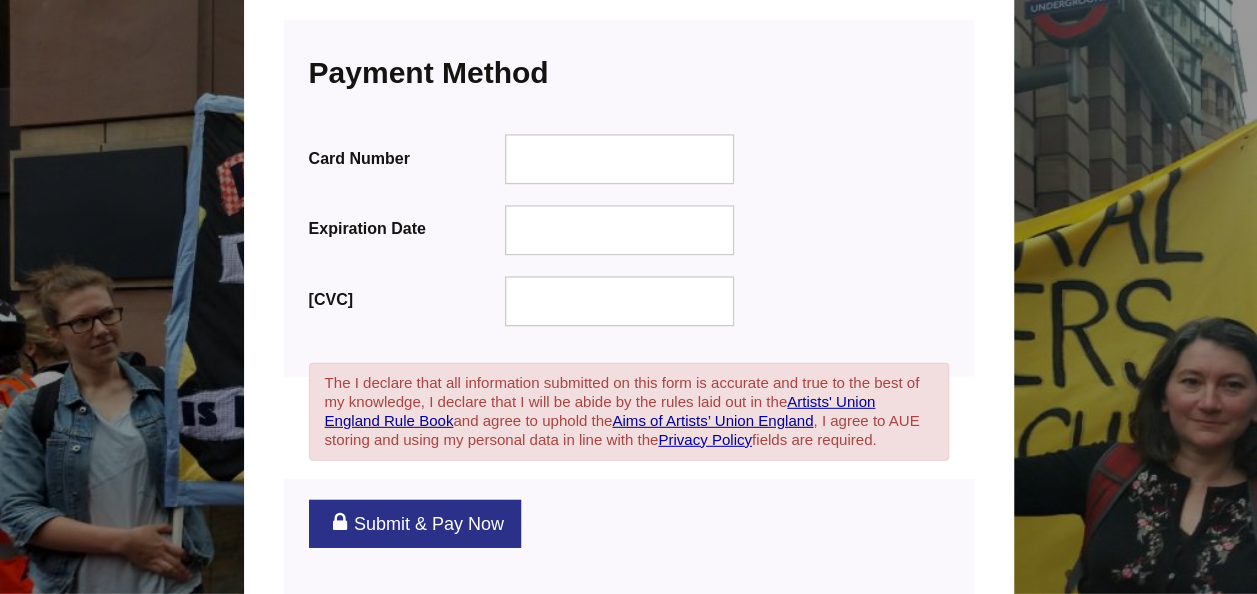 scroll, scrollTop: 2804, scrollLeft: 0, axis: vertical 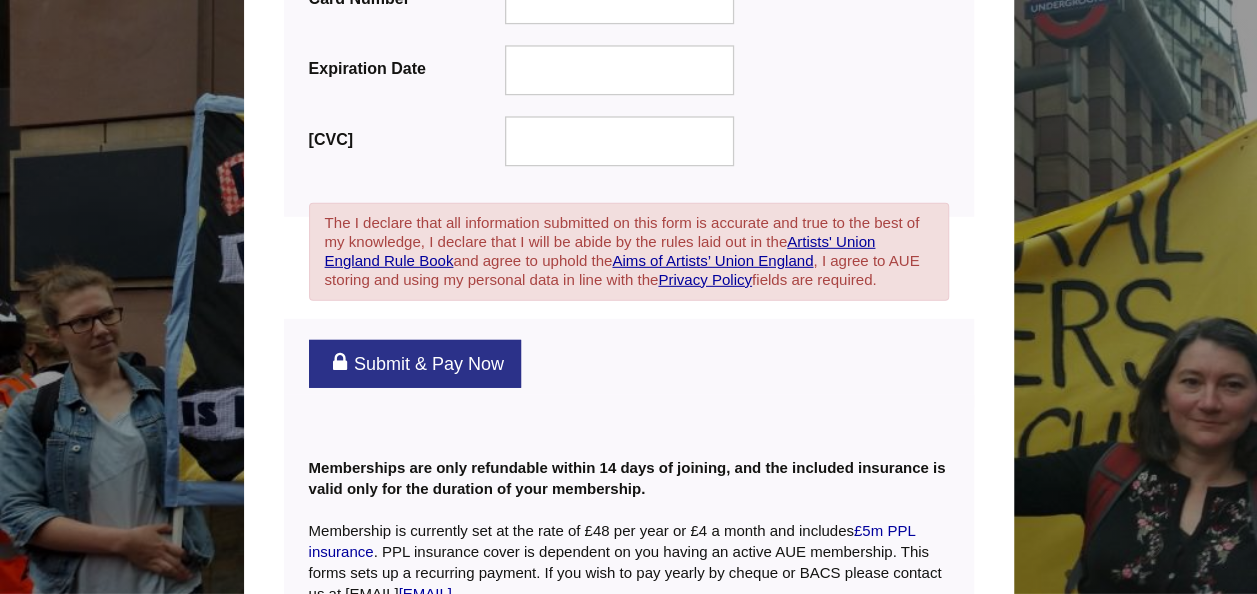 click on "Submit & Pay Now" at bounding box center [415, 364] 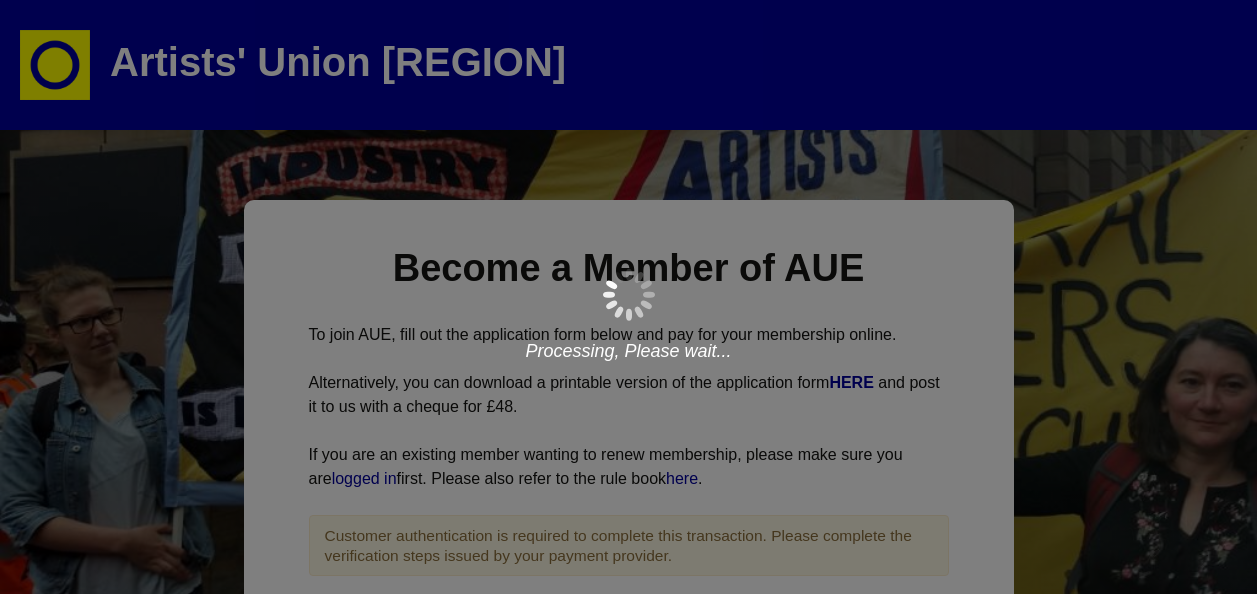 scroll, scrollTop: 0, scrollLeft: 0, axis: both 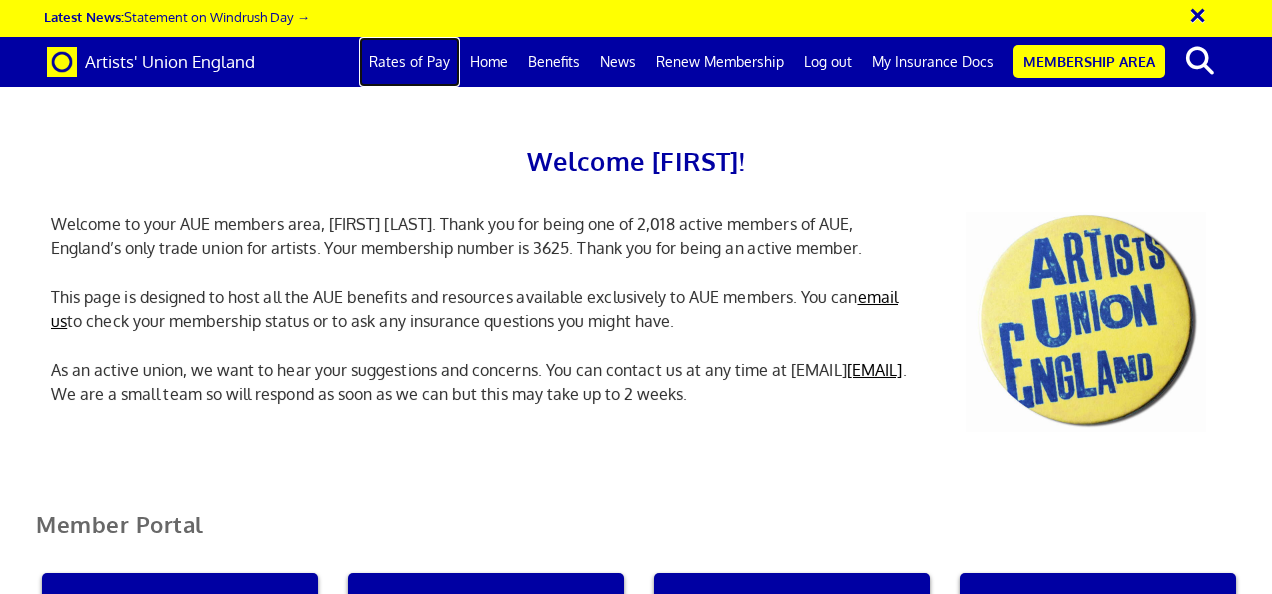 click on "Rates of Pay" at bounding box center (409, 62) 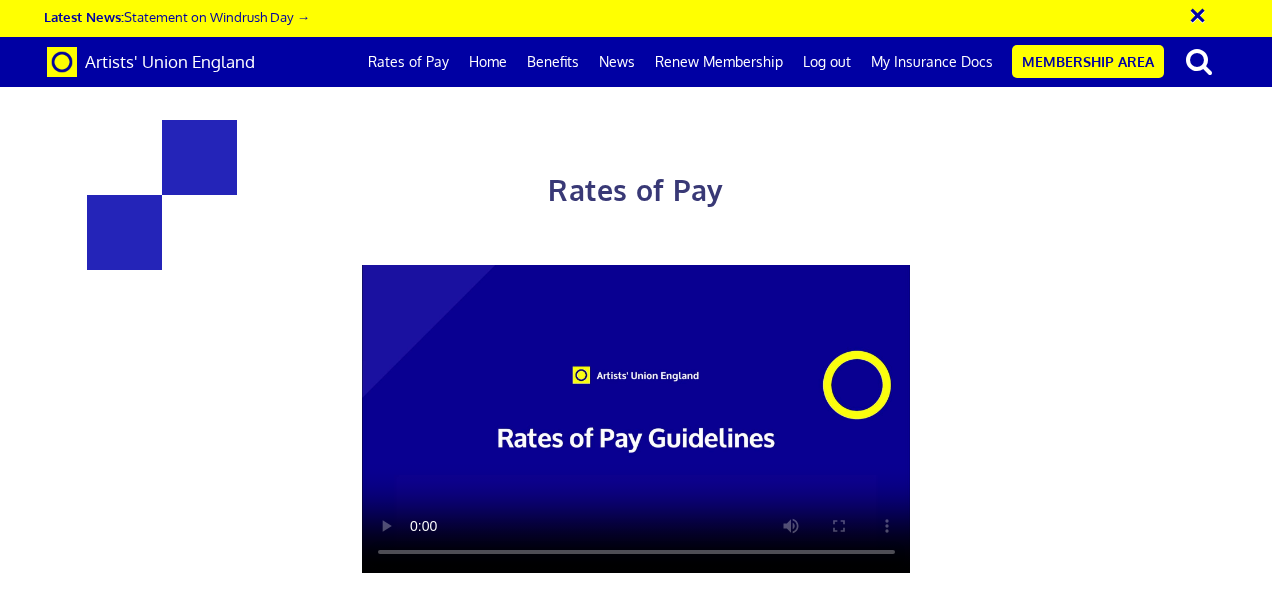 scroll, scrollTop: 0, scrollLeft: 0, axis: both 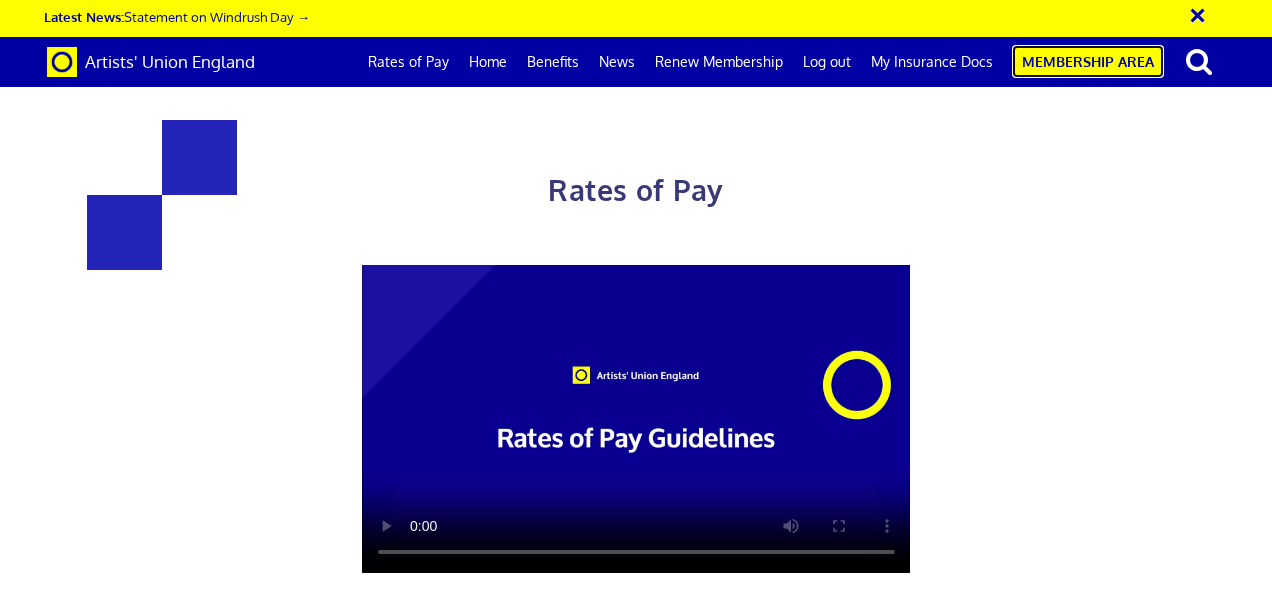 click on "Membership Area" at bounding box center (1088, 61) 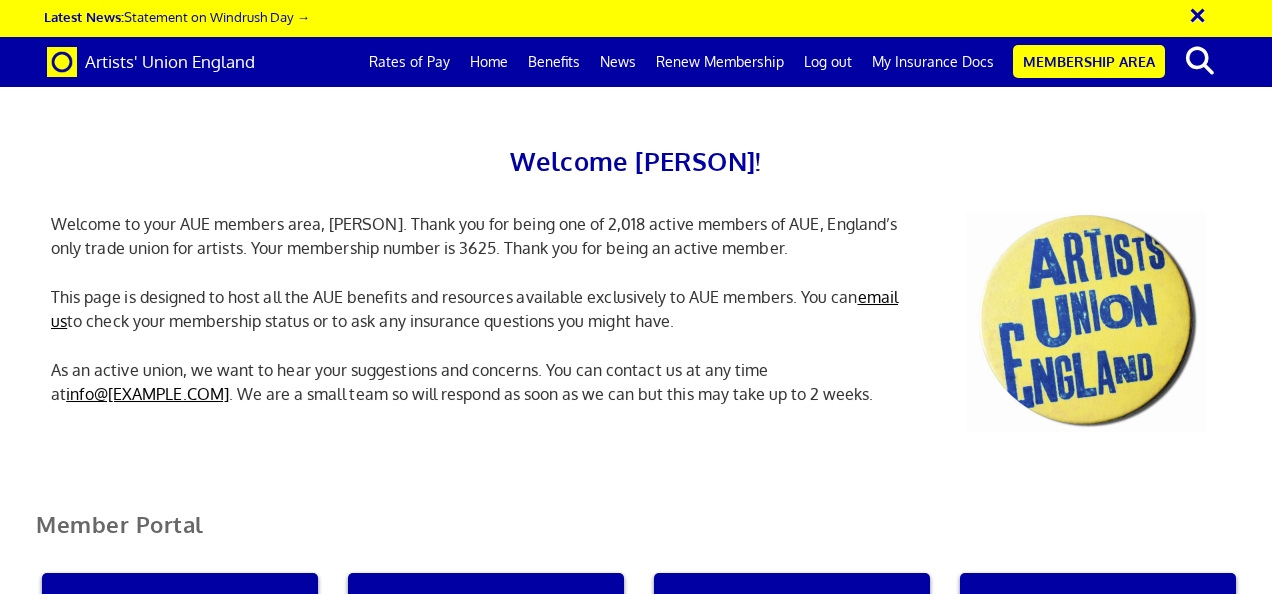 scroll, scrollTop: 0, scrollLeft: 0, axis: both 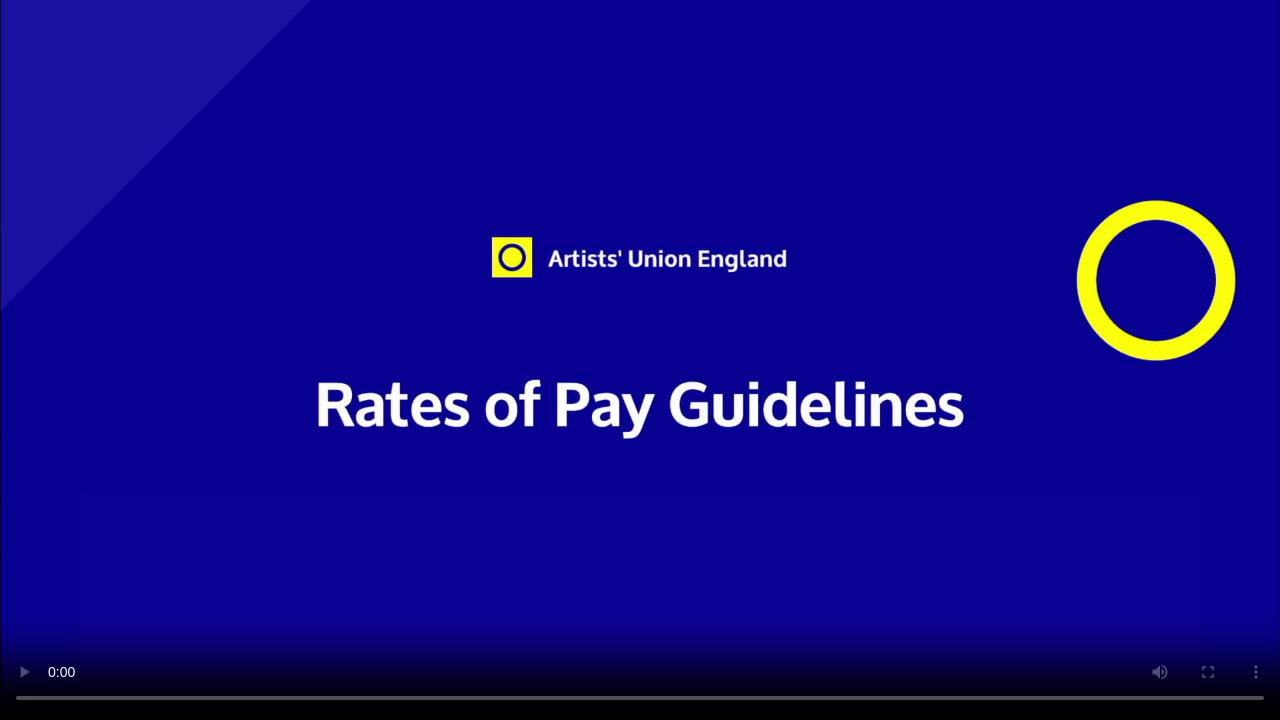 click at bounding box center [640, 360] 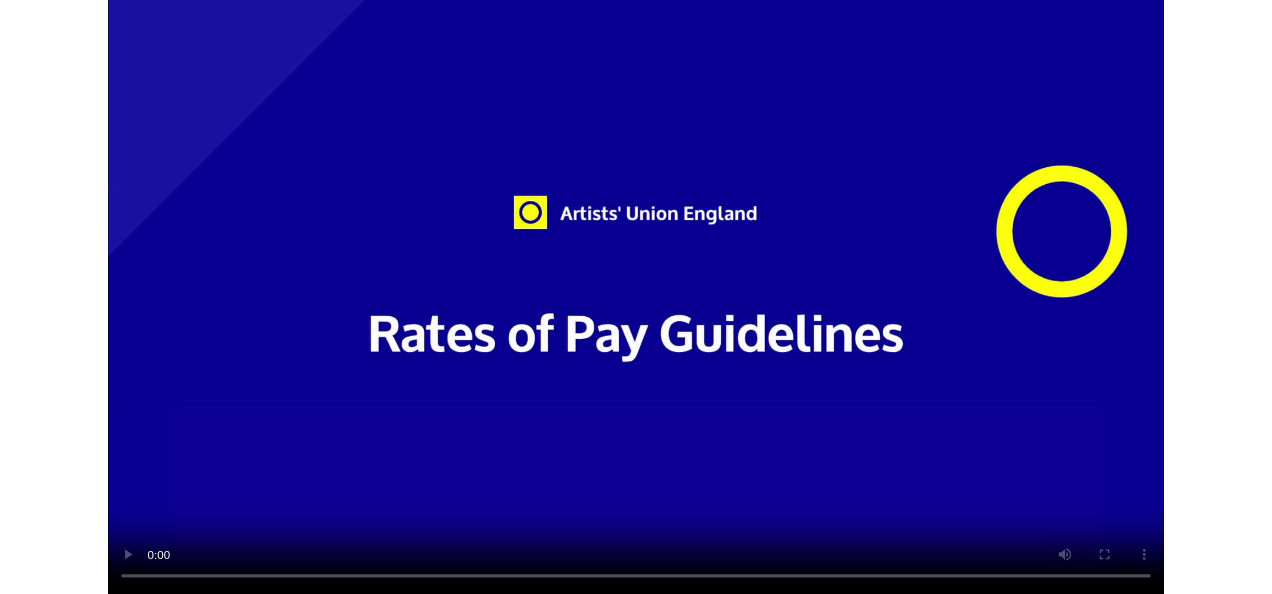 scroll, scrollTop: 0, scrollLeft: 4, axis: horizontal 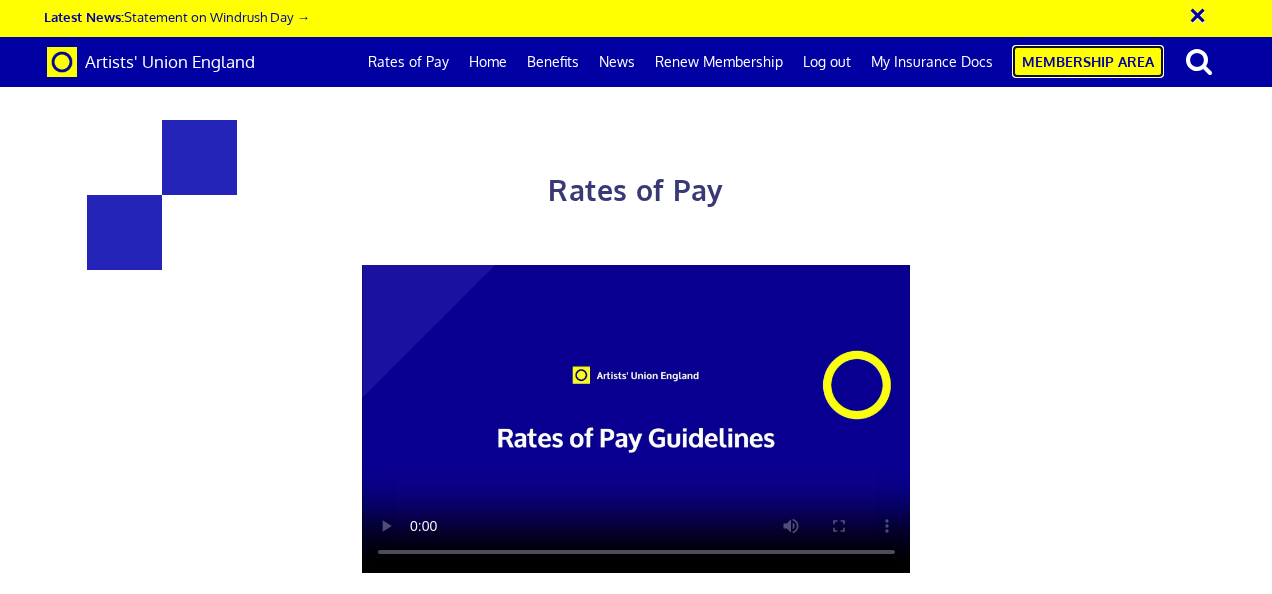 click on "Membership Area" at bounding box center (1088, 61) 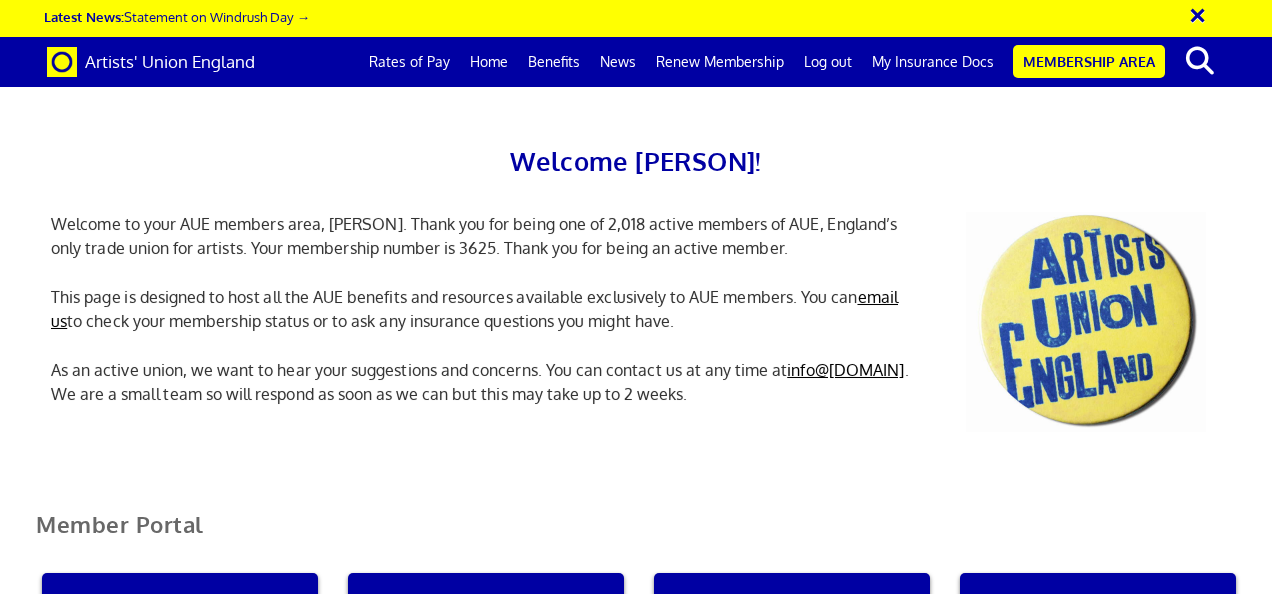 scroll, scrollTop: 0, scrollLeft: 0, axis: both 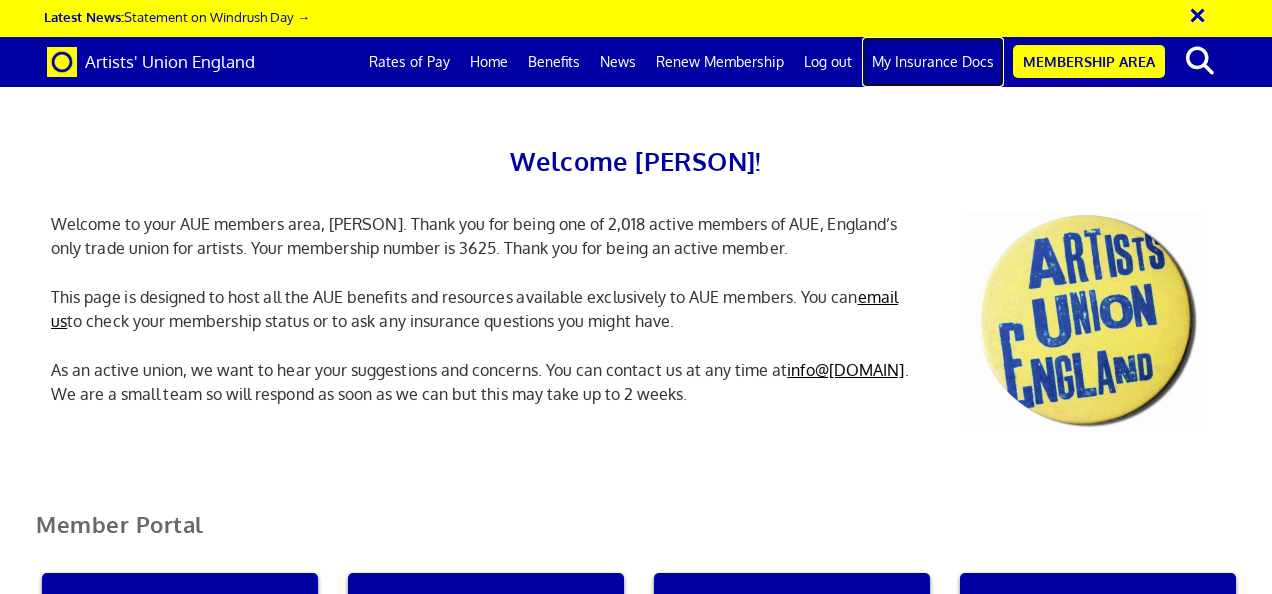 click on "My Insurance Docs" at bounding box center [933, 62] 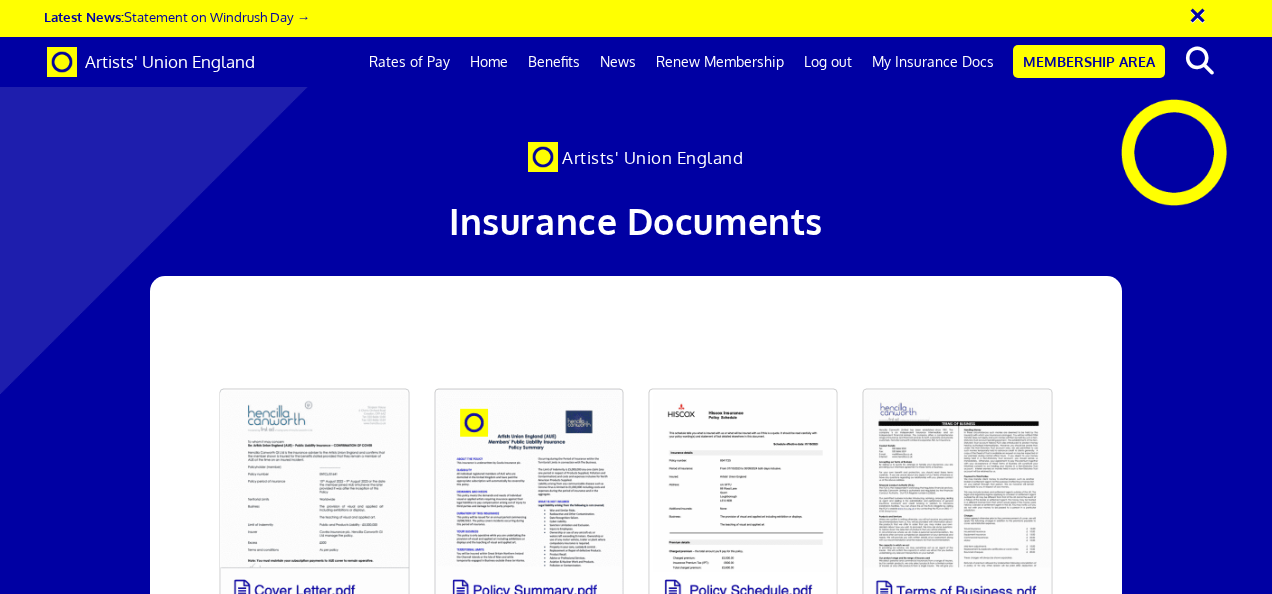 scroll, scrollTop: 0, scrollLeft: 0, axis: both 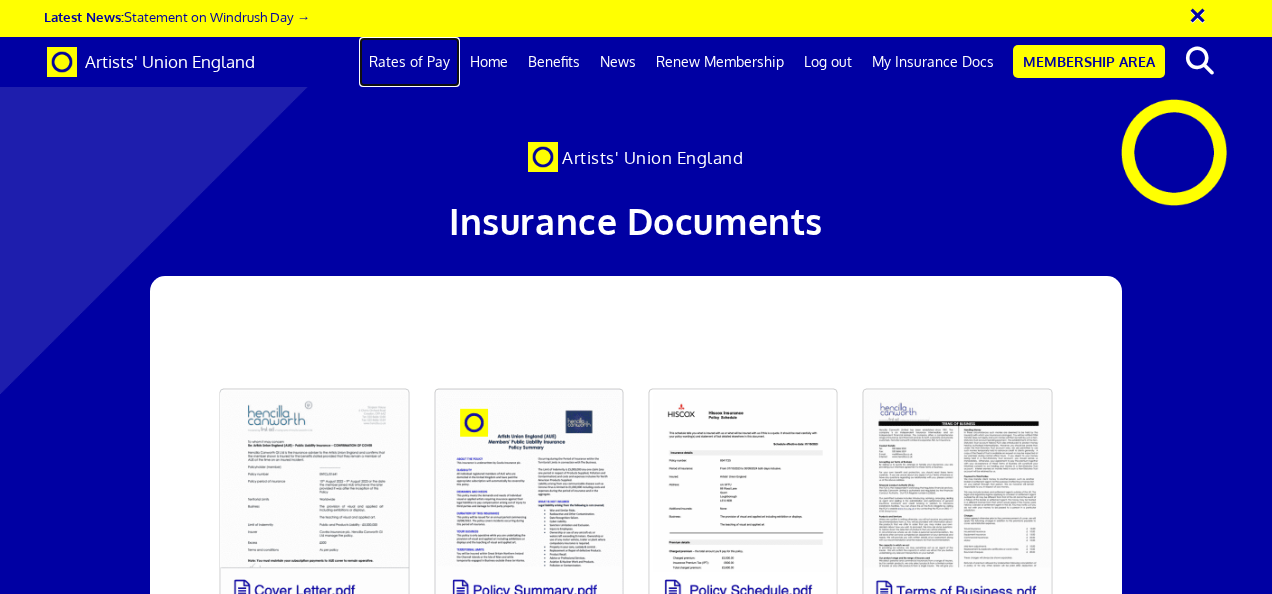 click on "Rates of Pay" at bounding box center (409, 62) 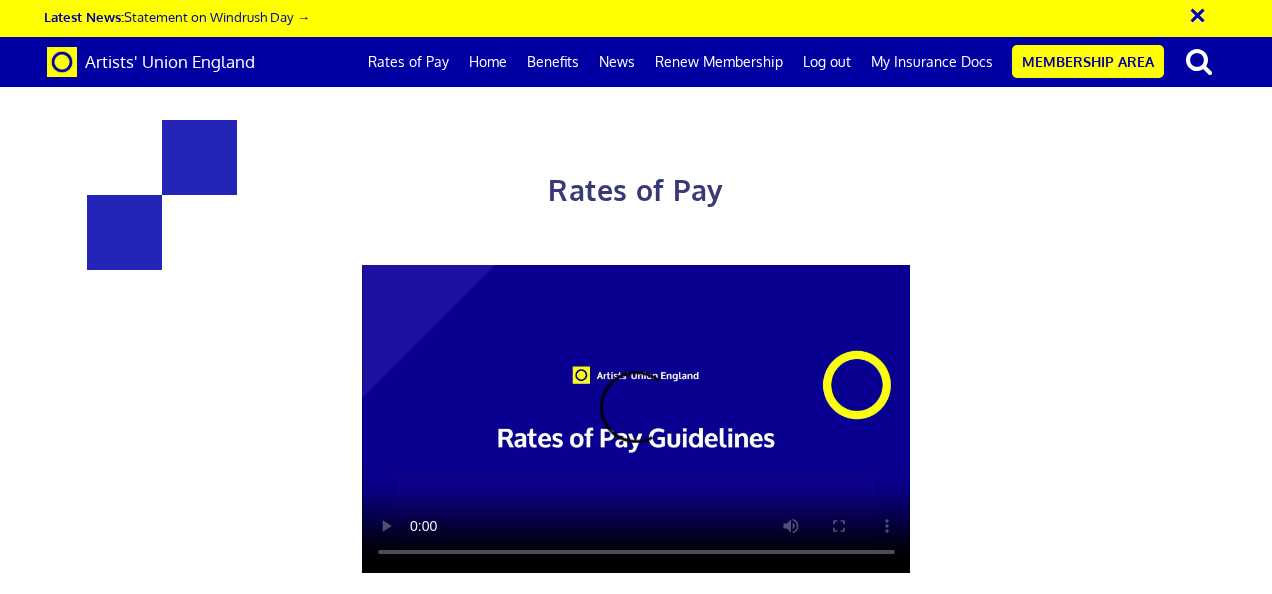 scroll, scrollTop: 0, scrollLeft: 0, axis: both 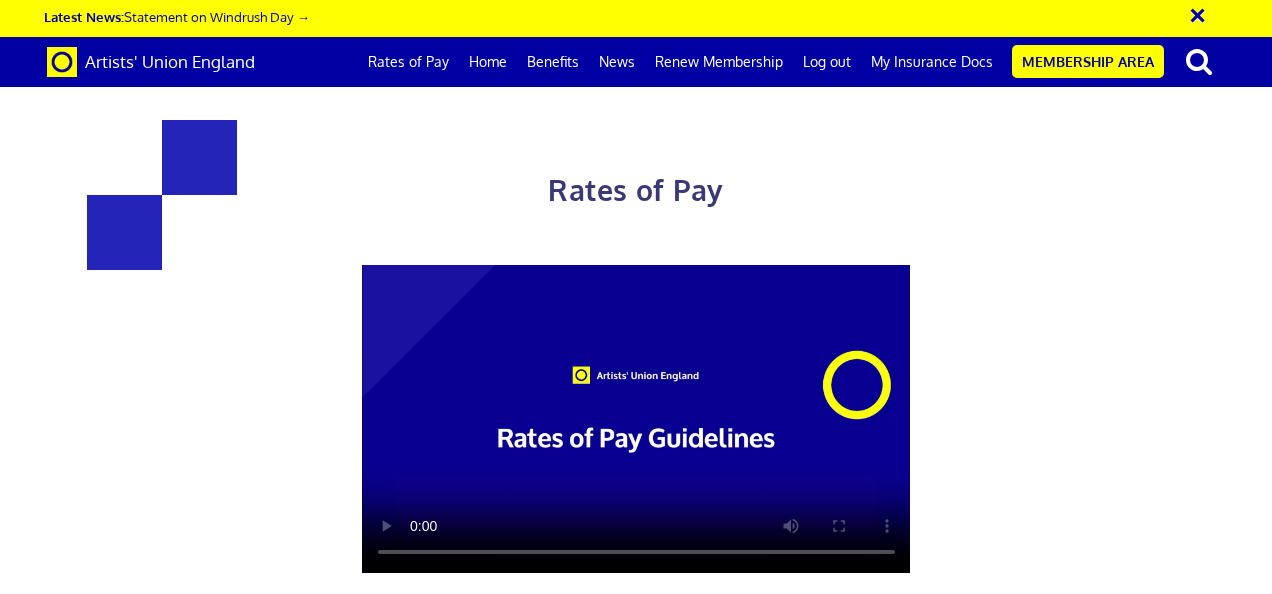 click on "Download PDF Guide  to Rates of Pay" at bounding box center [636, 827] 